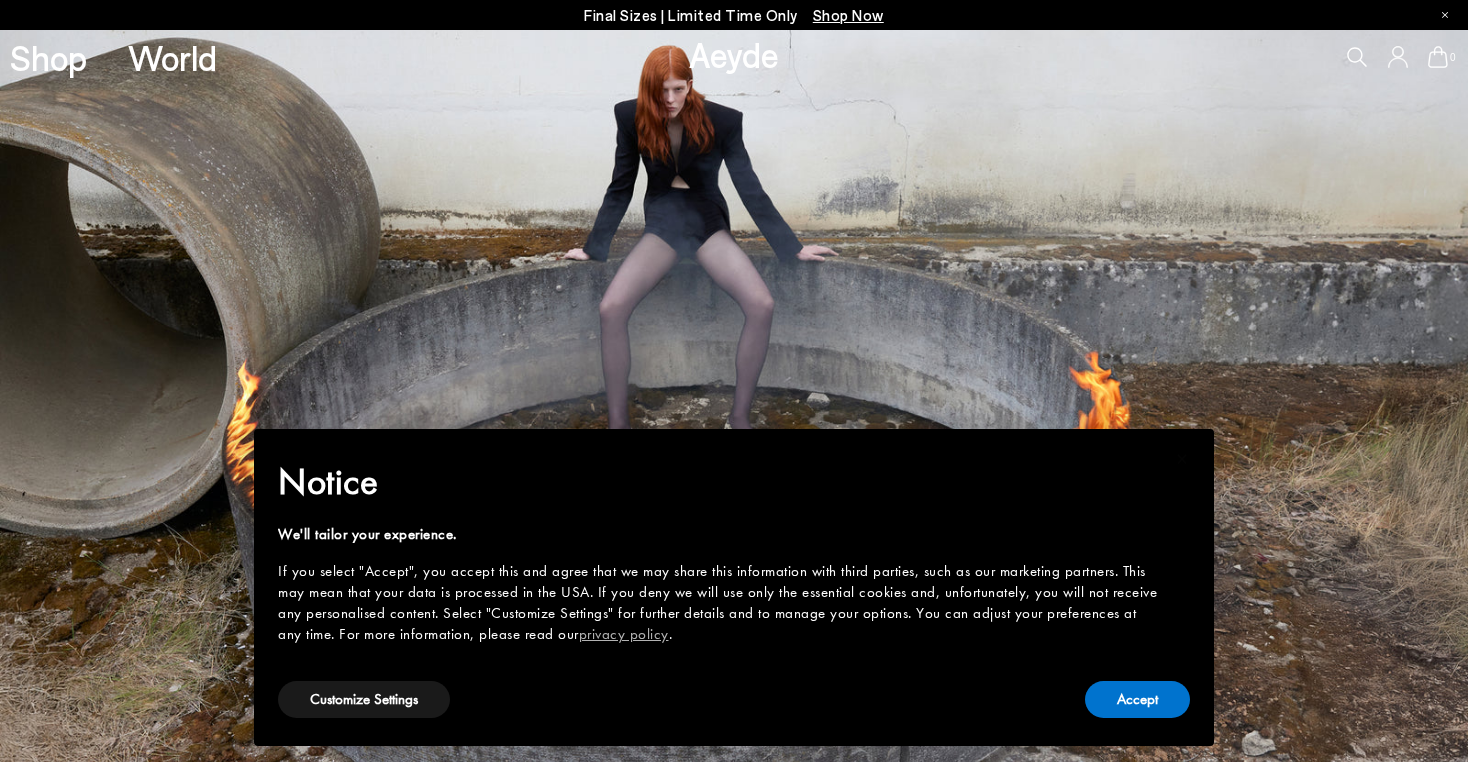scroll, scrollTop: 0, scrollLeft: 0, axis: both 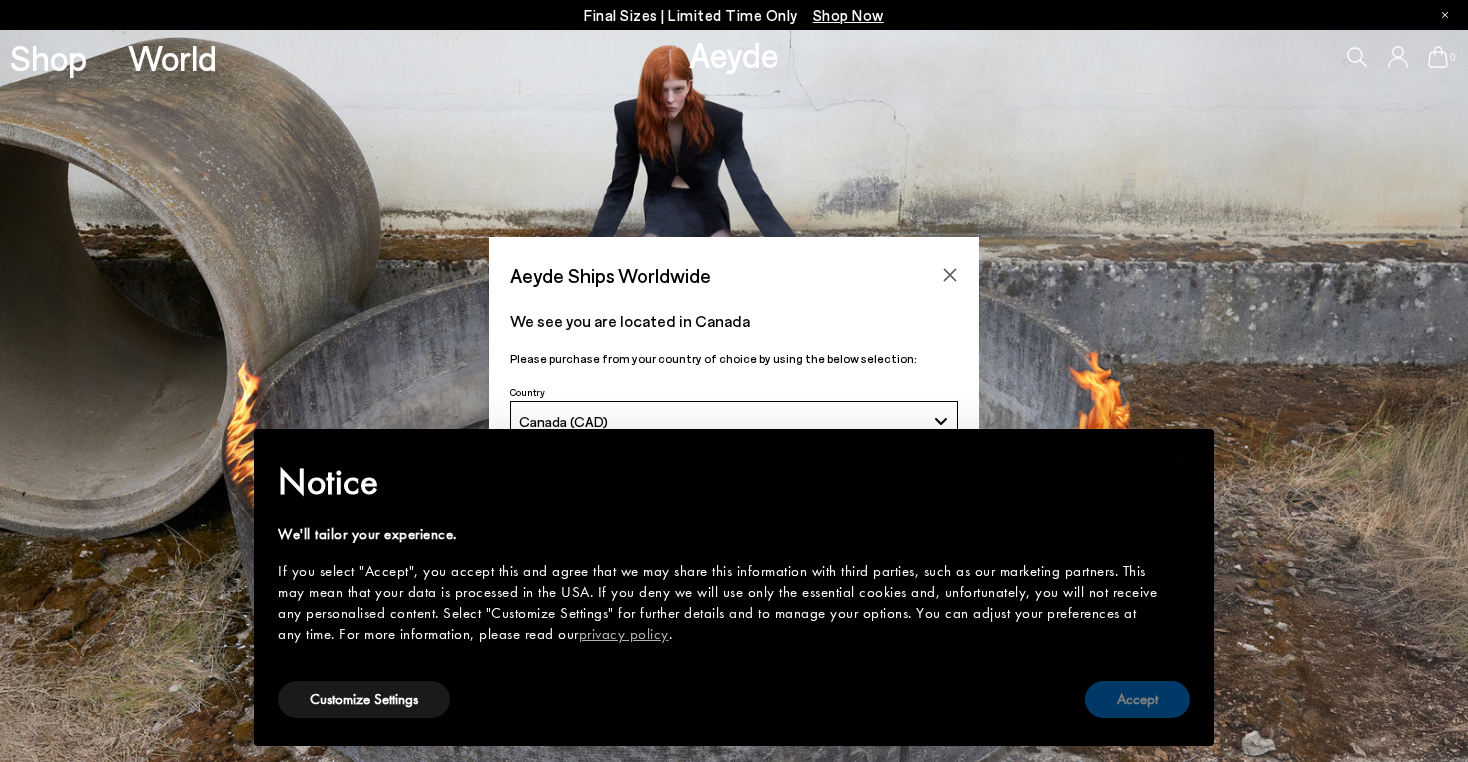 click on "Accept" at bounding box center [1137, 699] 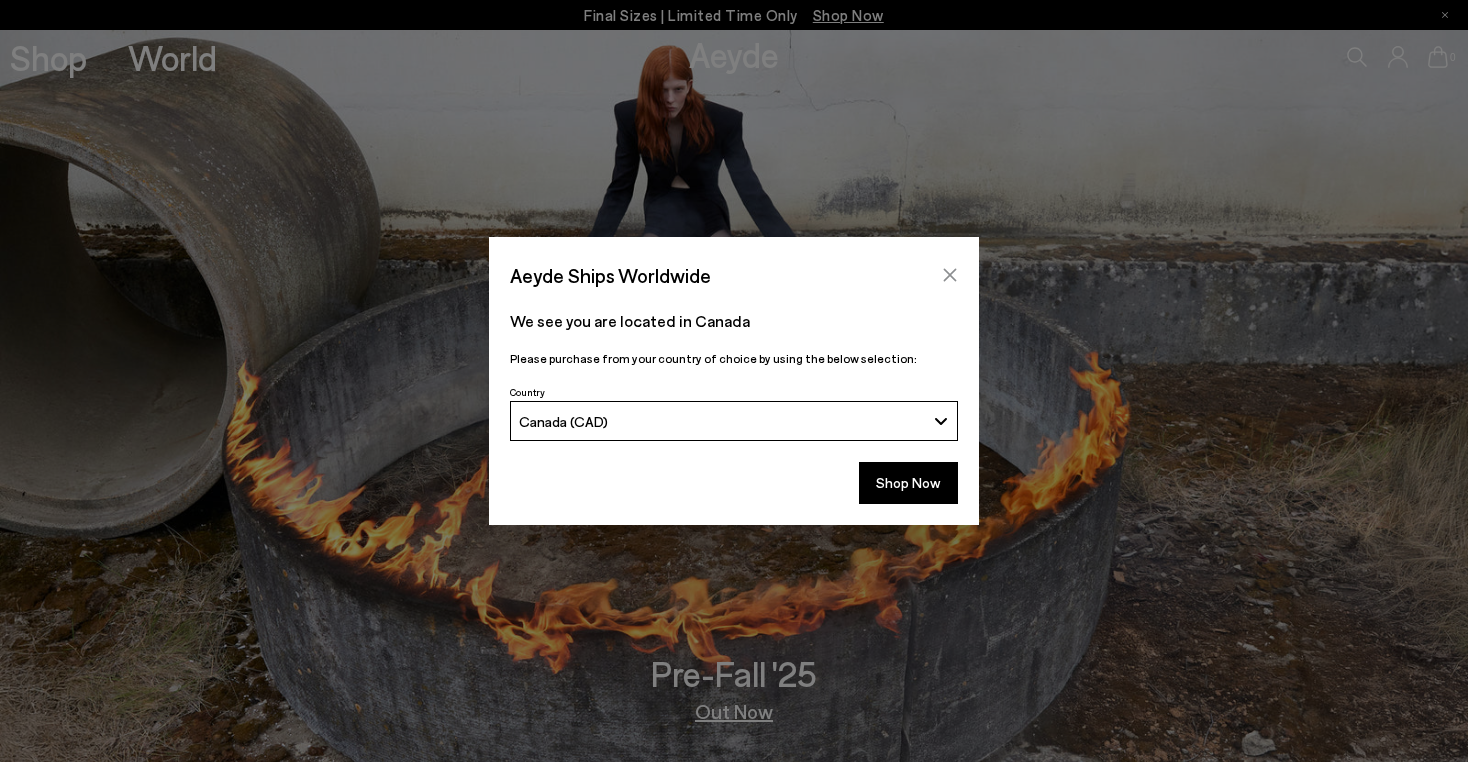 click at bounding box center [950, 275] 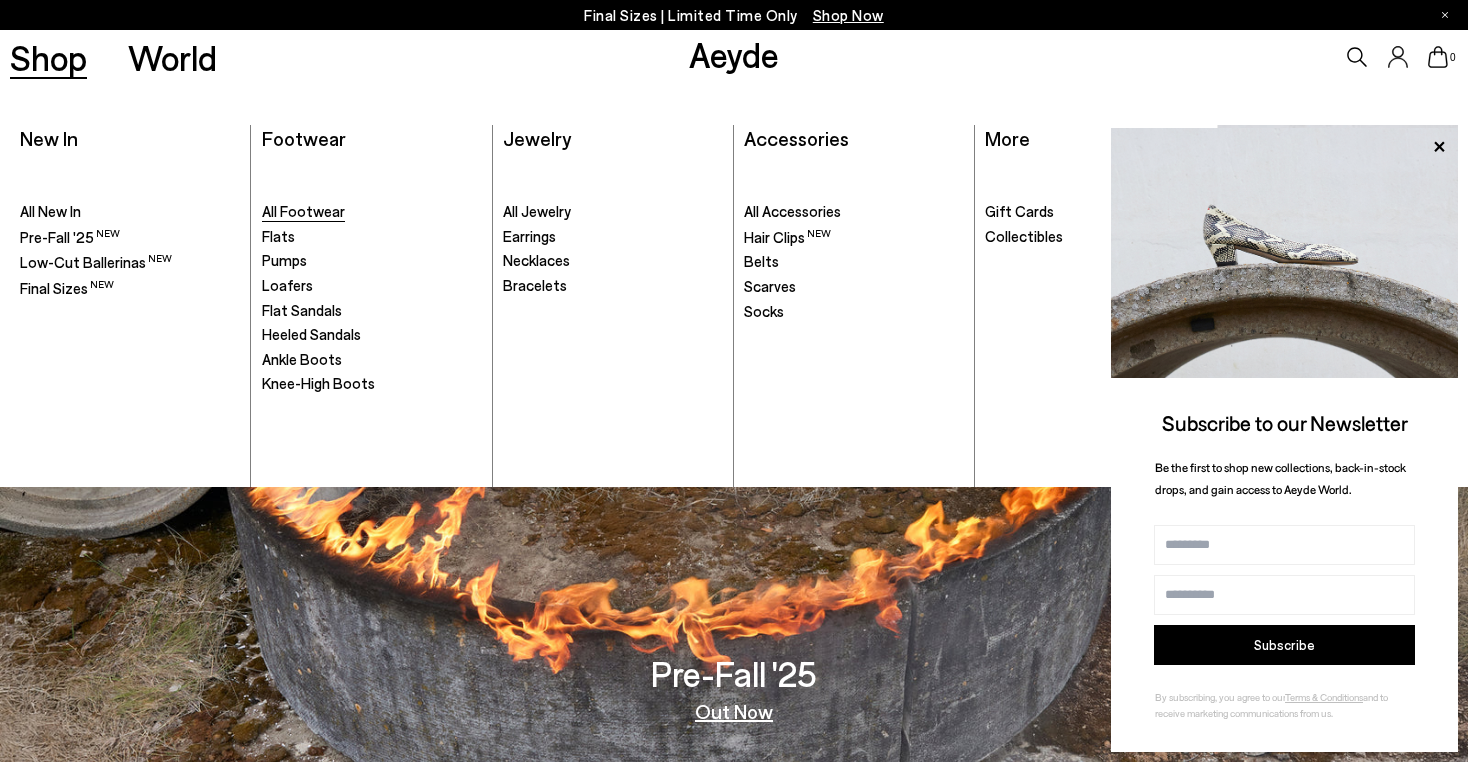 click on "All Footwear" at bounding box center [303, 211] 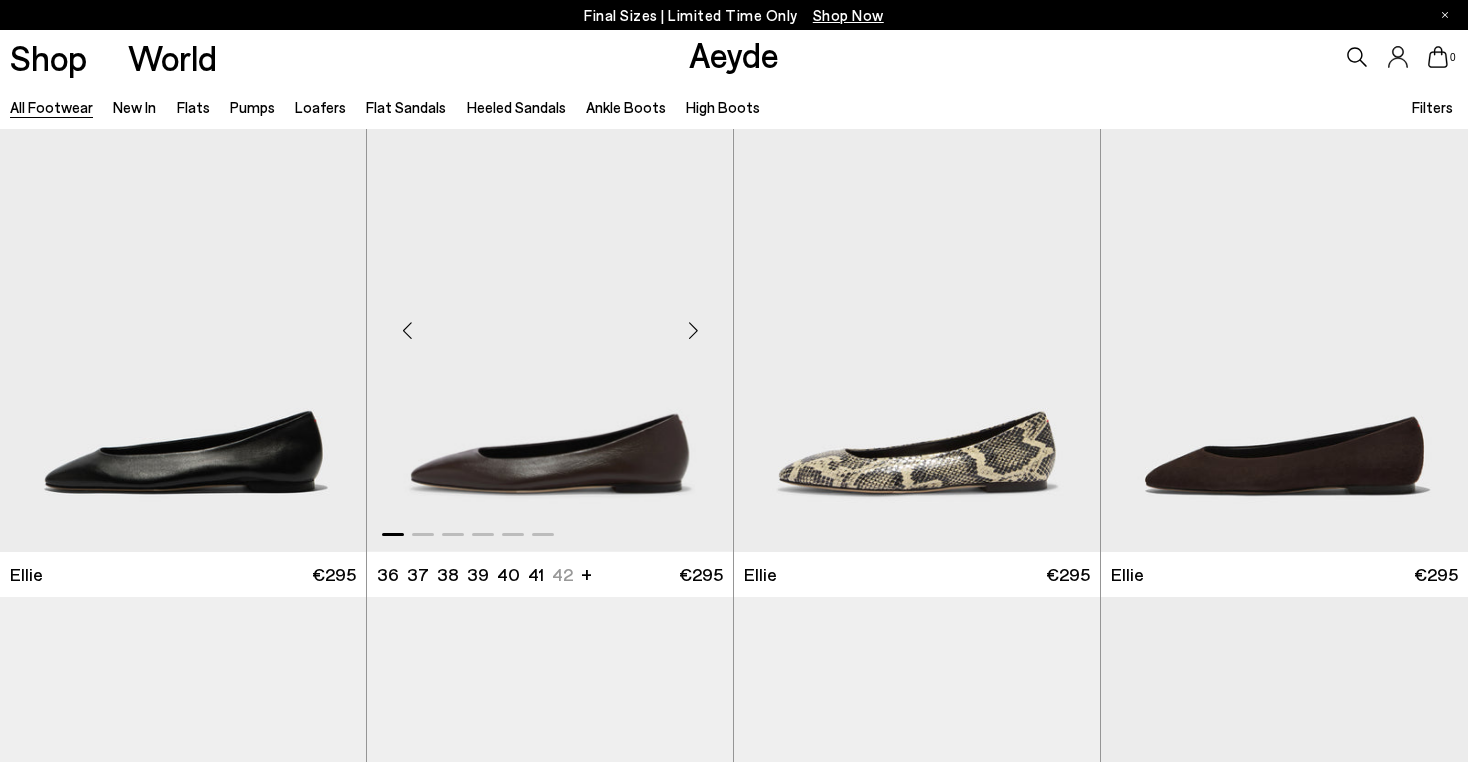 scroll, scrollTop: 61, scrollLeft: 0, axis: vertical 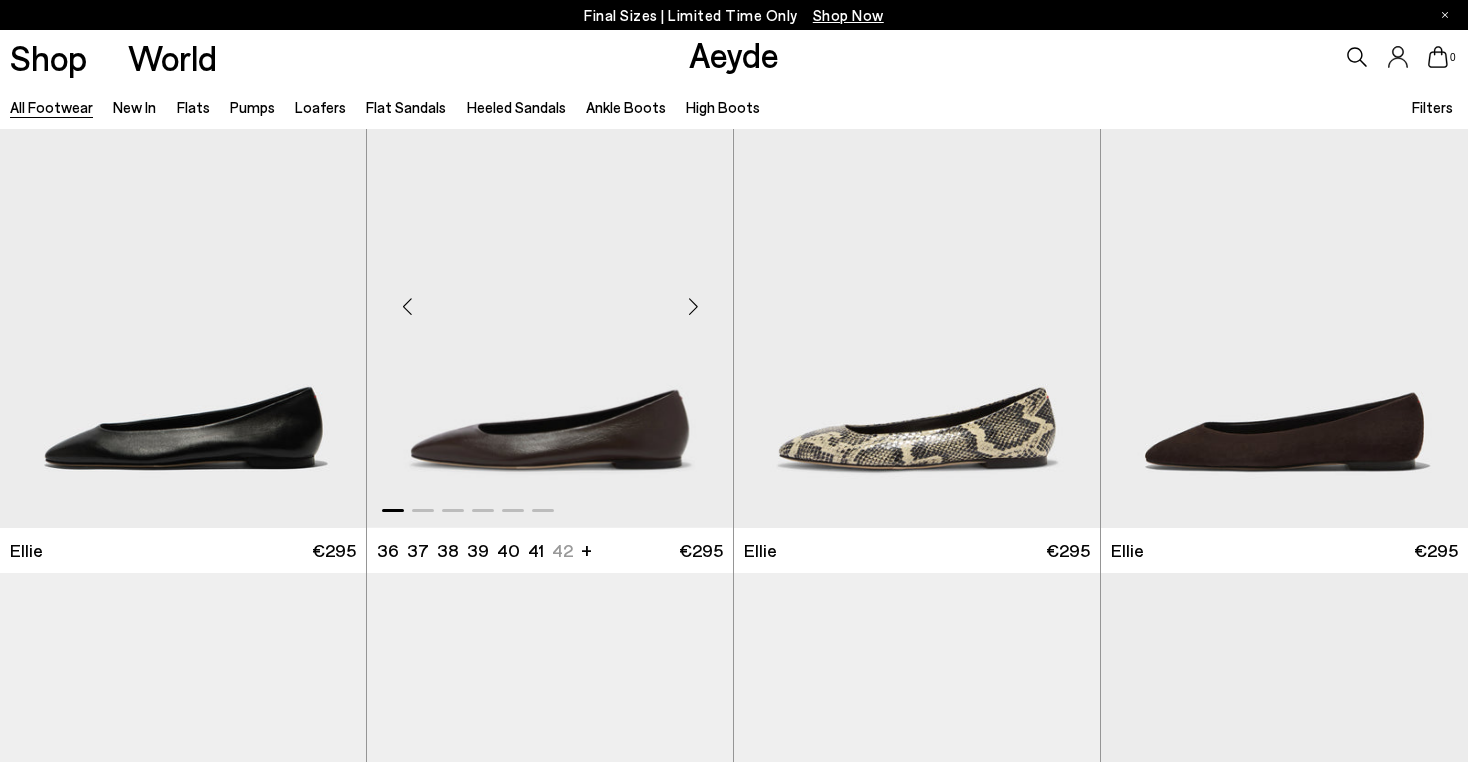 click at bounding box center (693, 306) 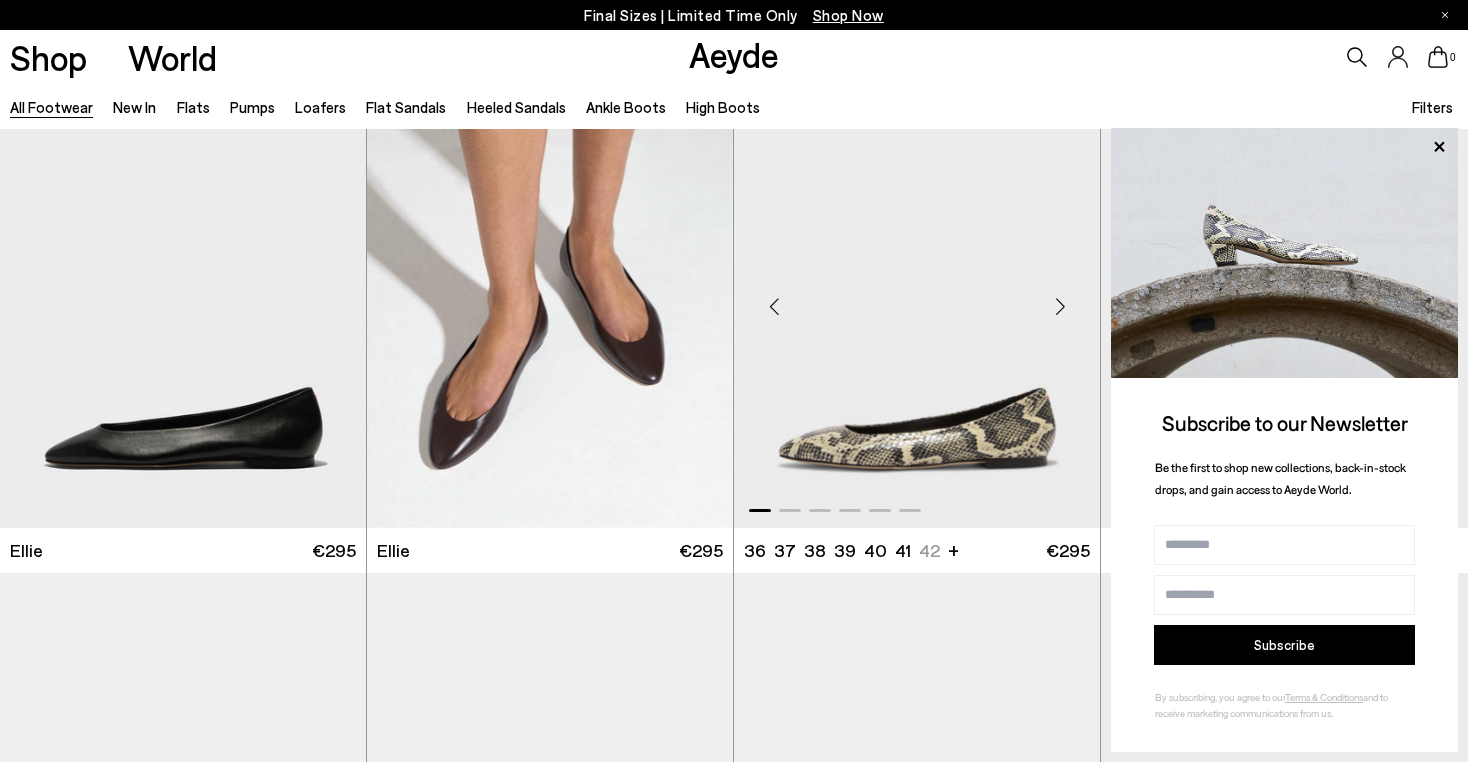 click at bounding box center [1060, 306] 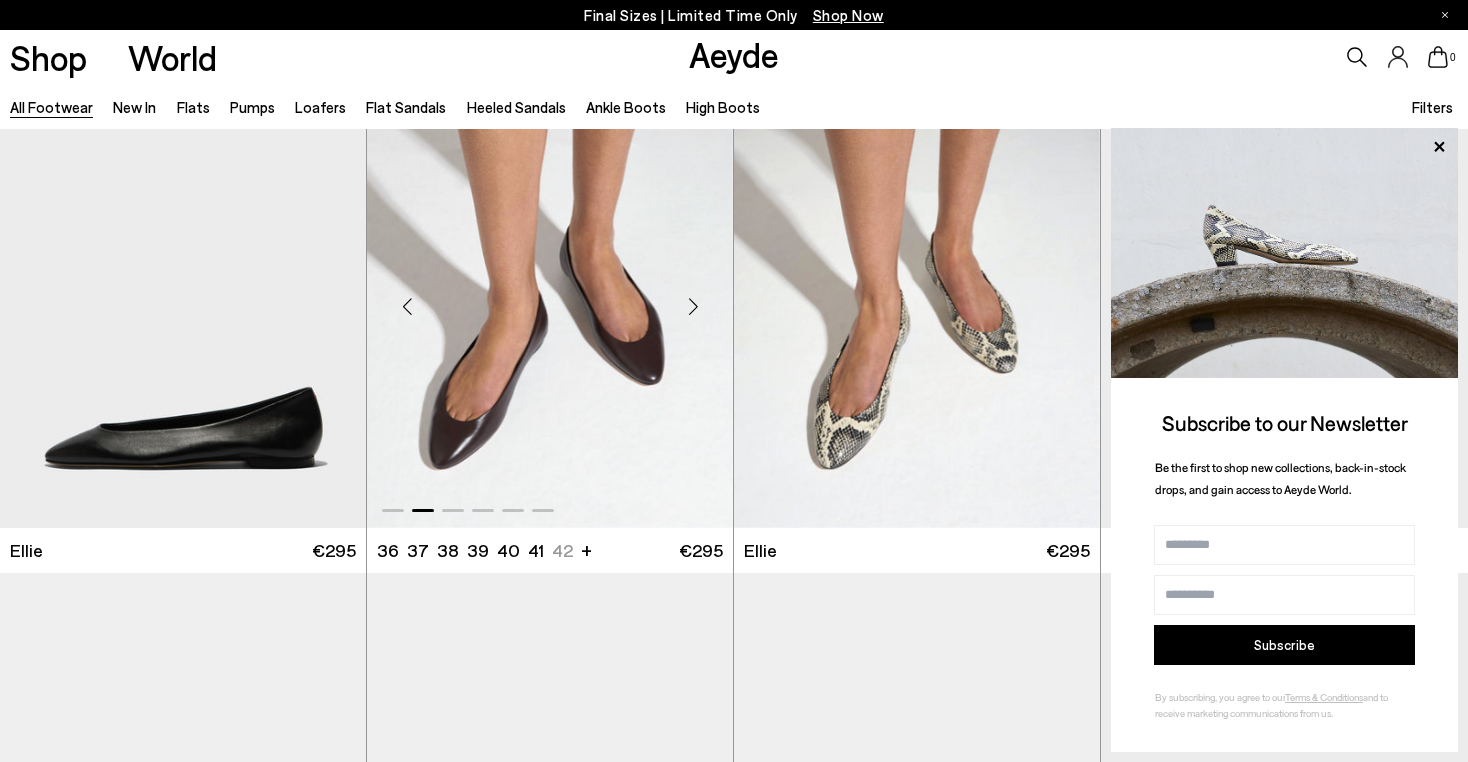 click at bounding box center [693, 306] 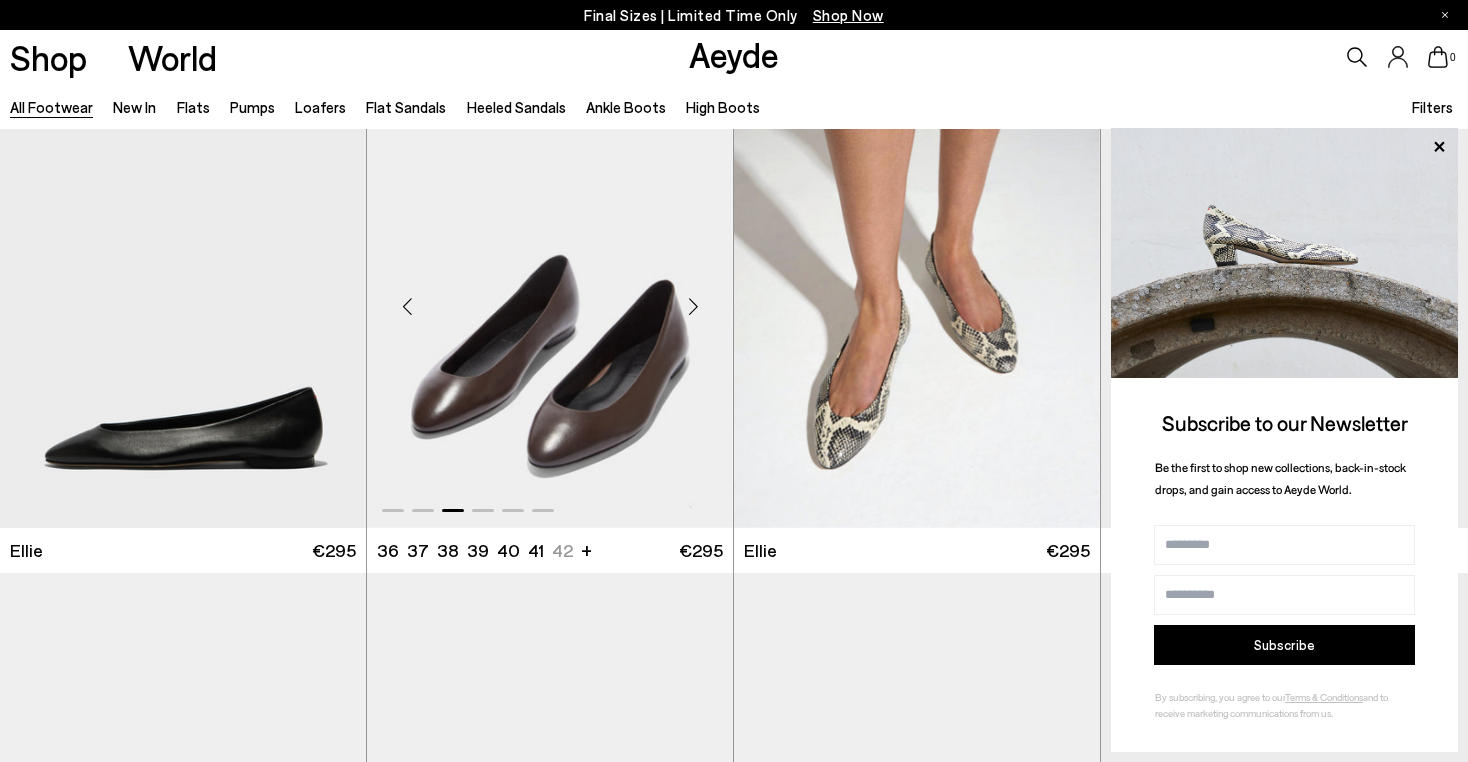 click at bounding box center [693, 306] 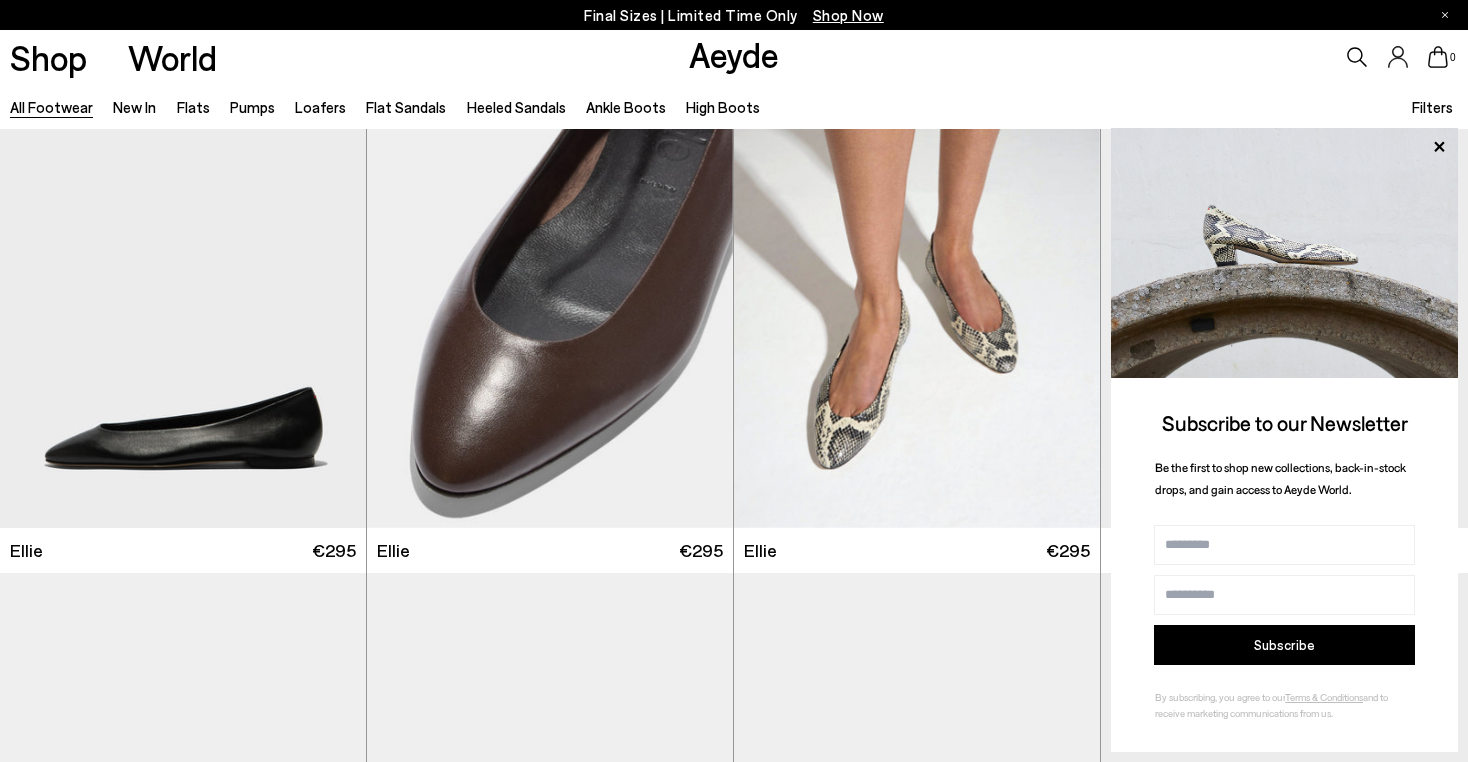 scroll, scrollTop: 481, scrollLeft: 0, axis: vertical 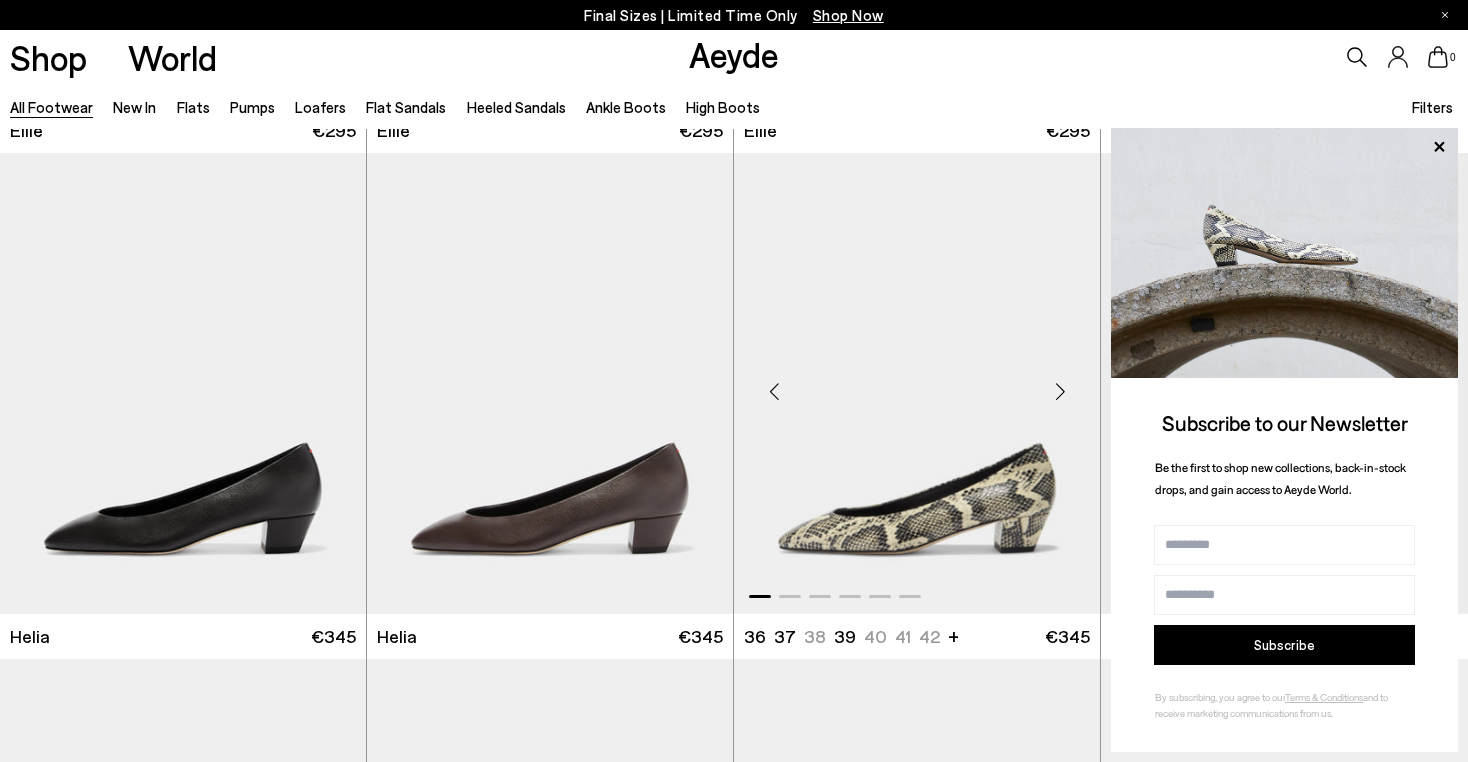 click at bounding box center [1060, 392] 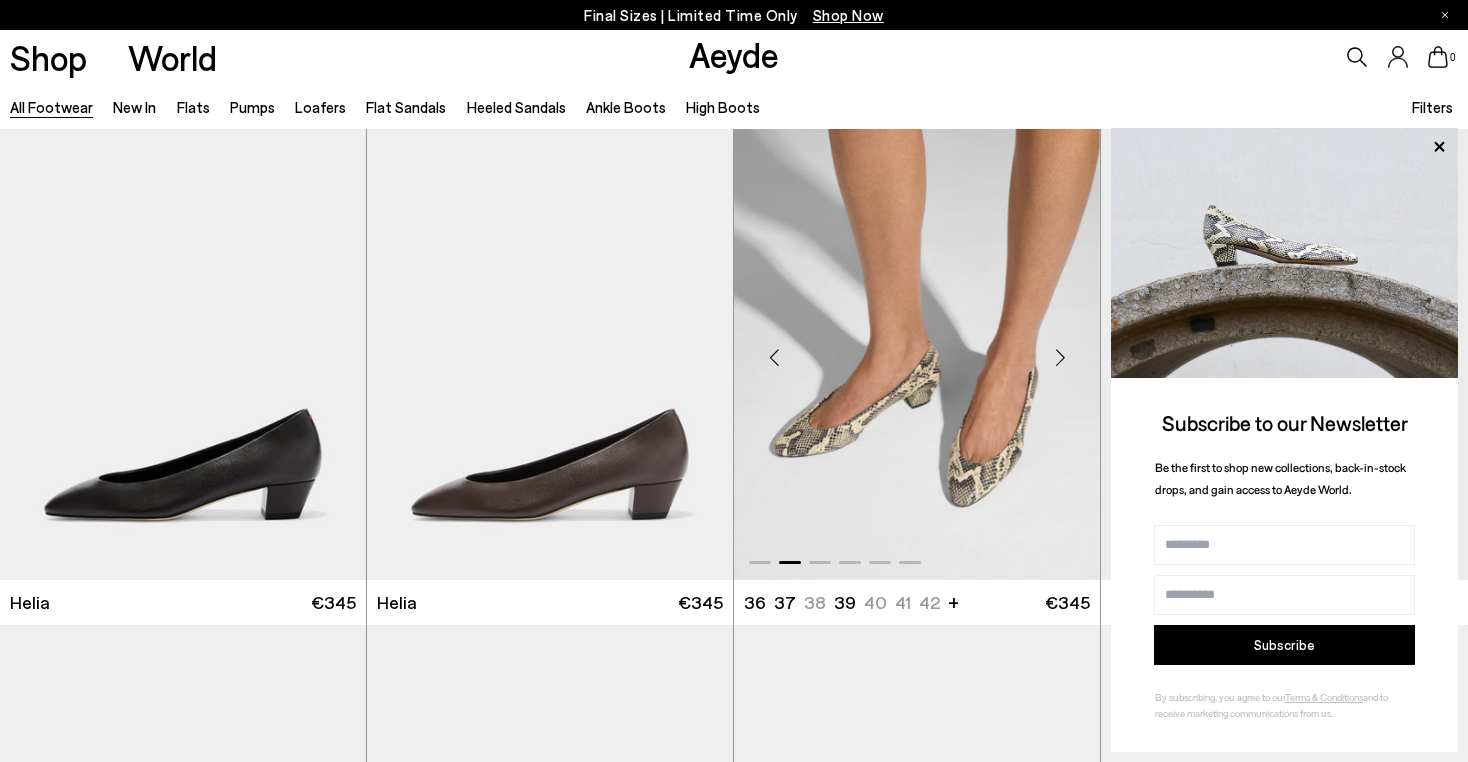 scroll, scrollTop: 517, scrollLeft: 0, axis: vertical 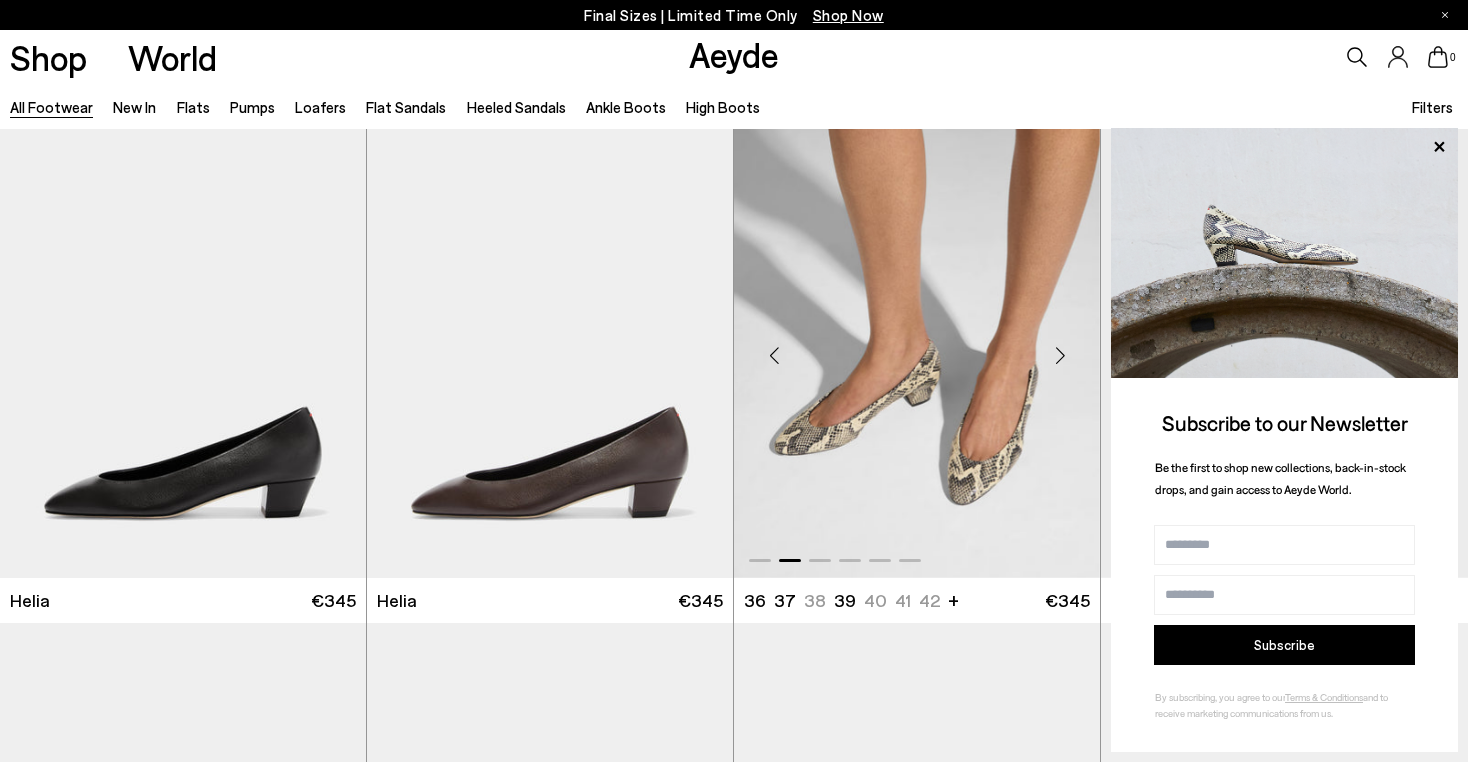 click at bounding box center (1060, 356) 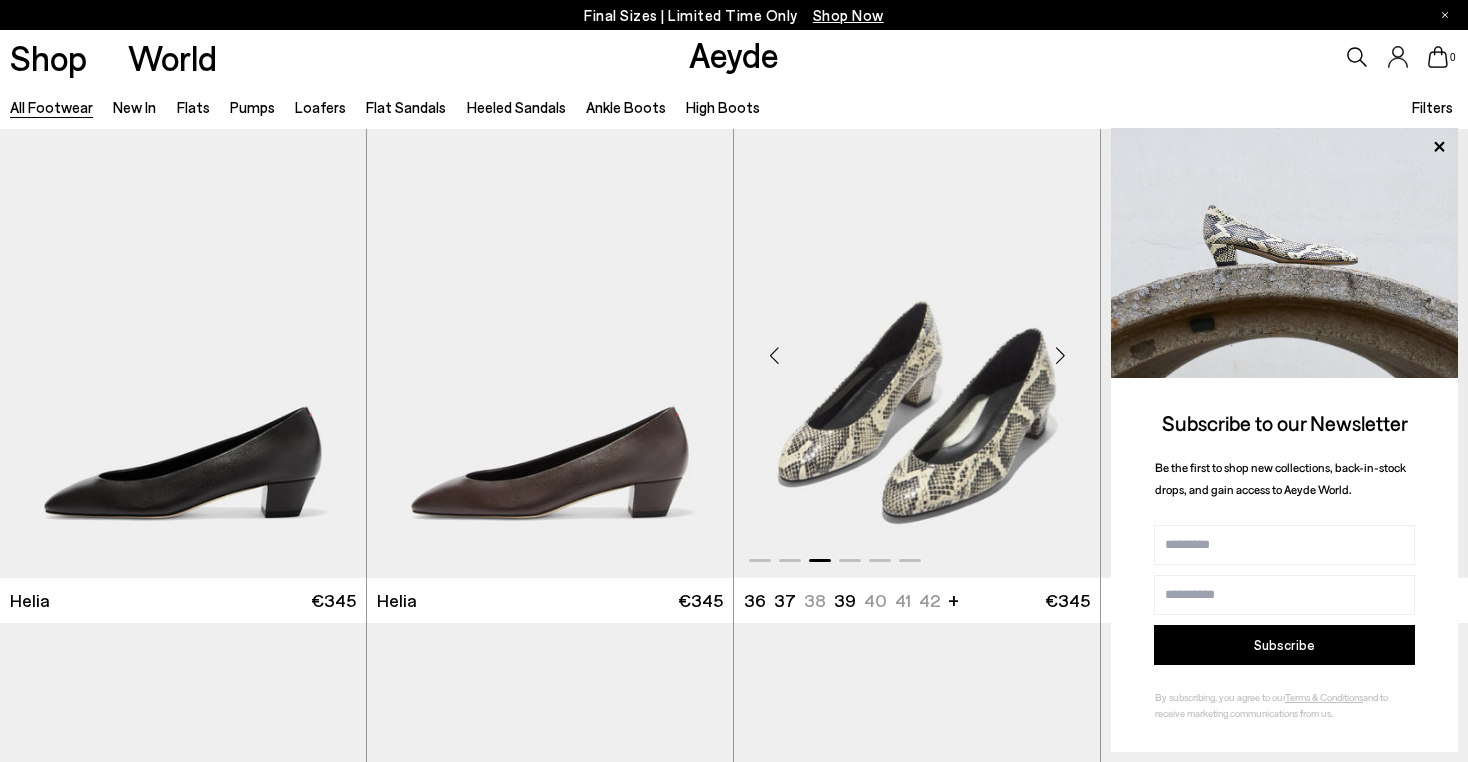 click at bounding box center [1060, 356] 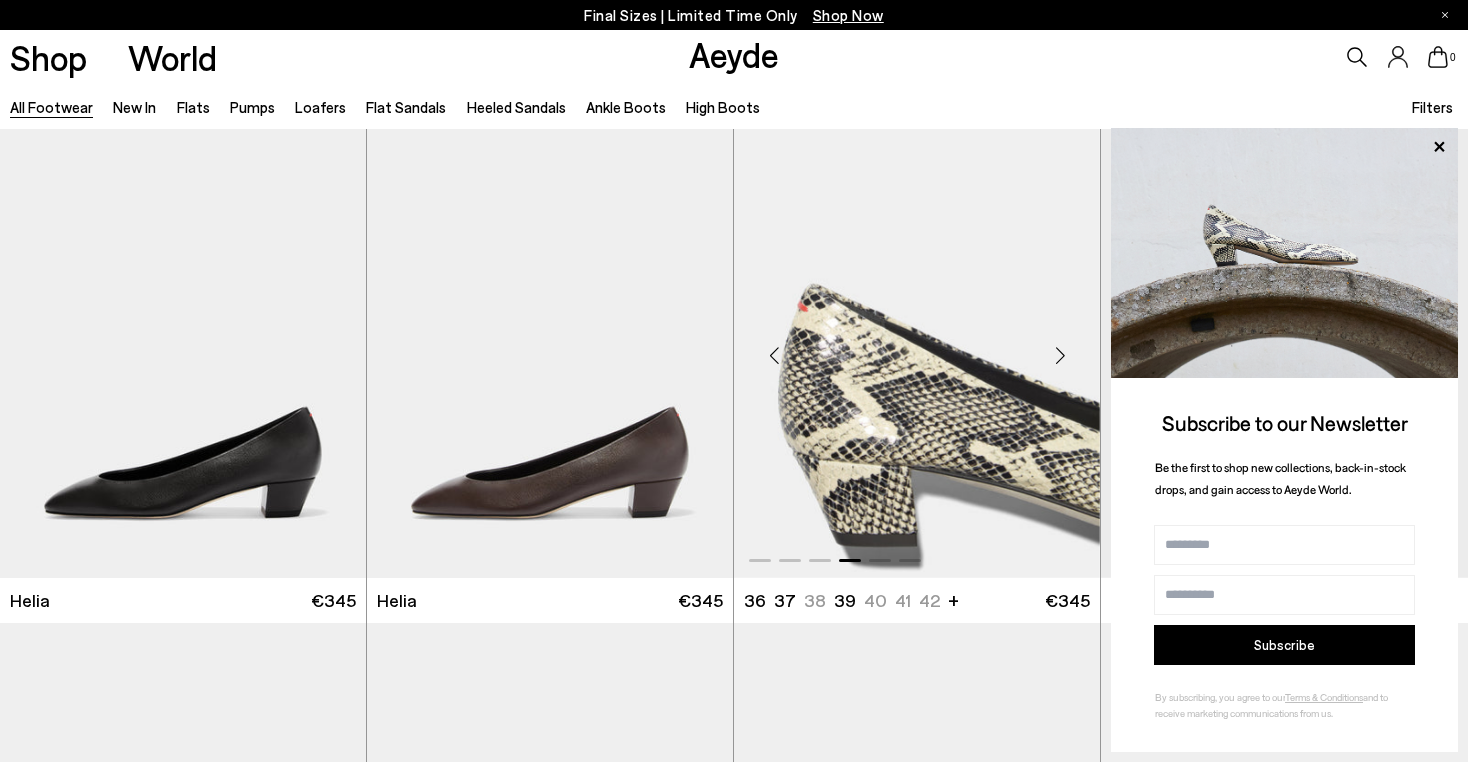 click at bounding box center (1060, 356) 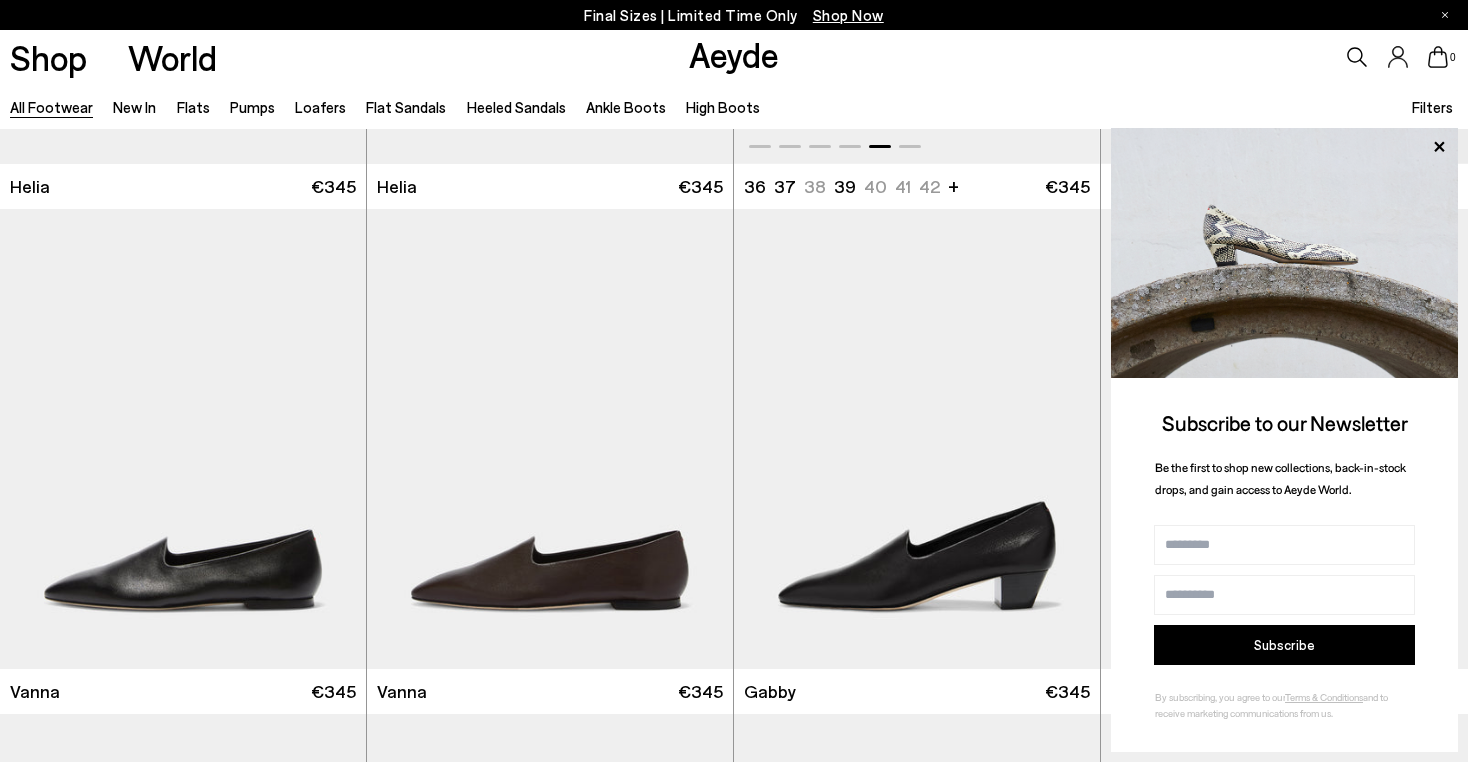 scroll, scrollTop: 938, scrollLeft: 0, axis: vertical 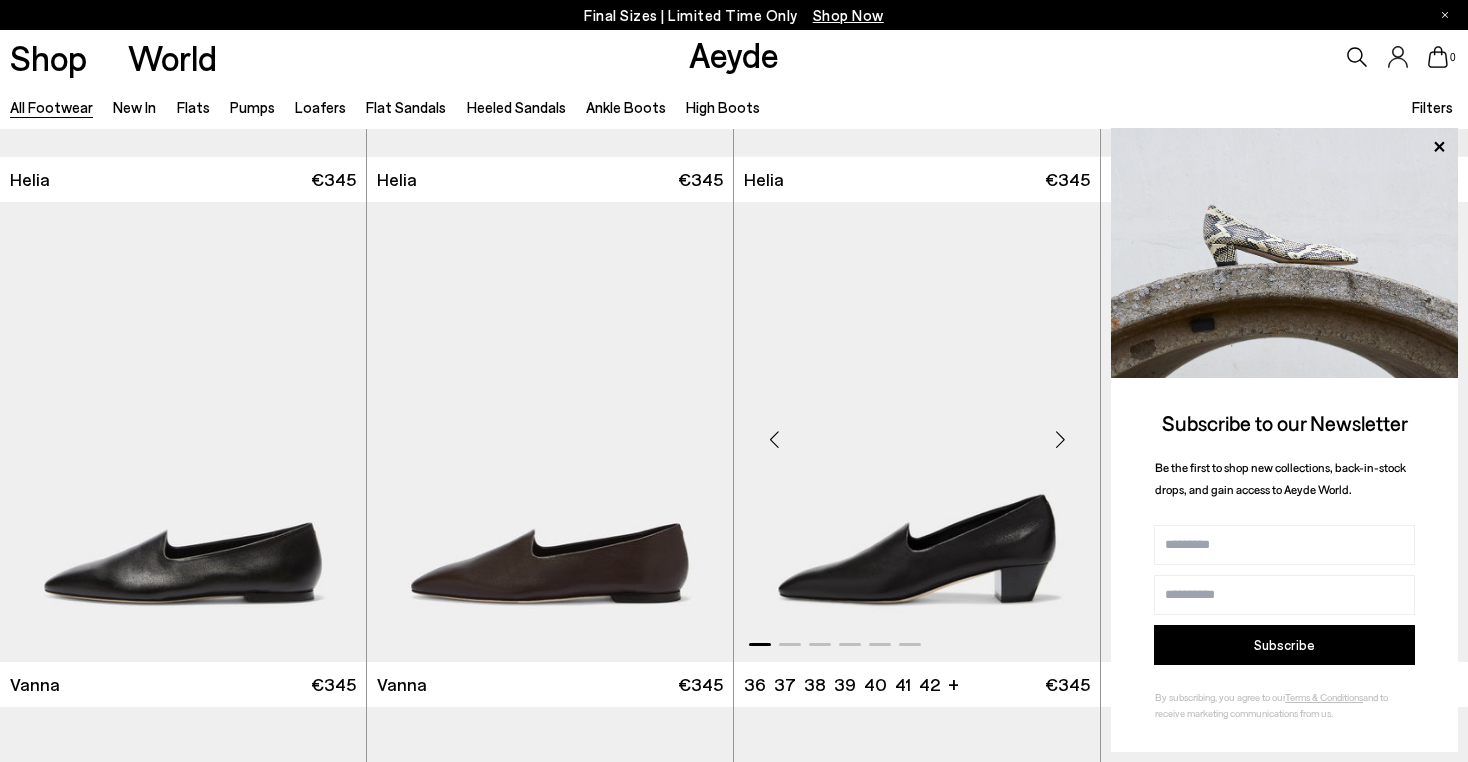 click at bounding box center [1060, 440] 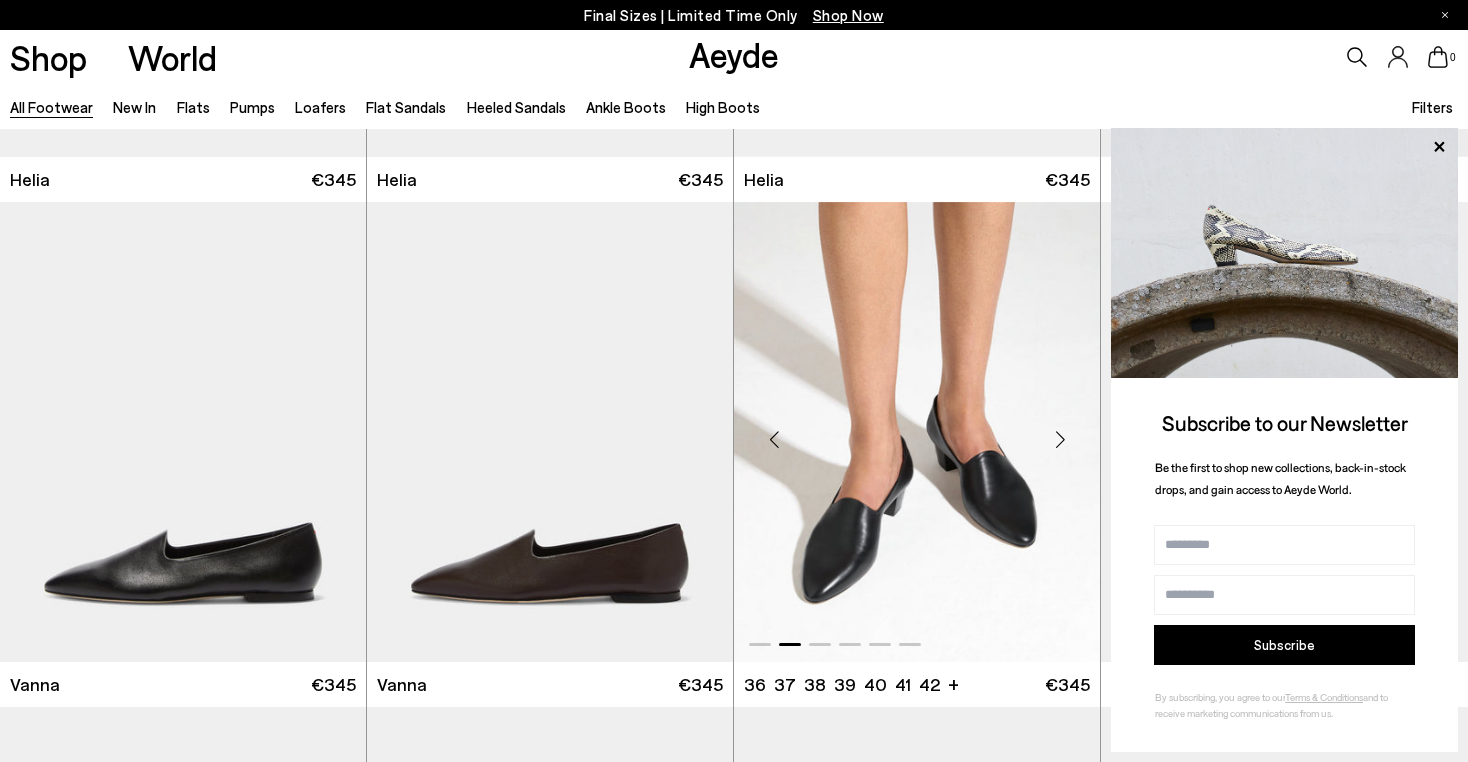 click at bounding box center (1060, 440) 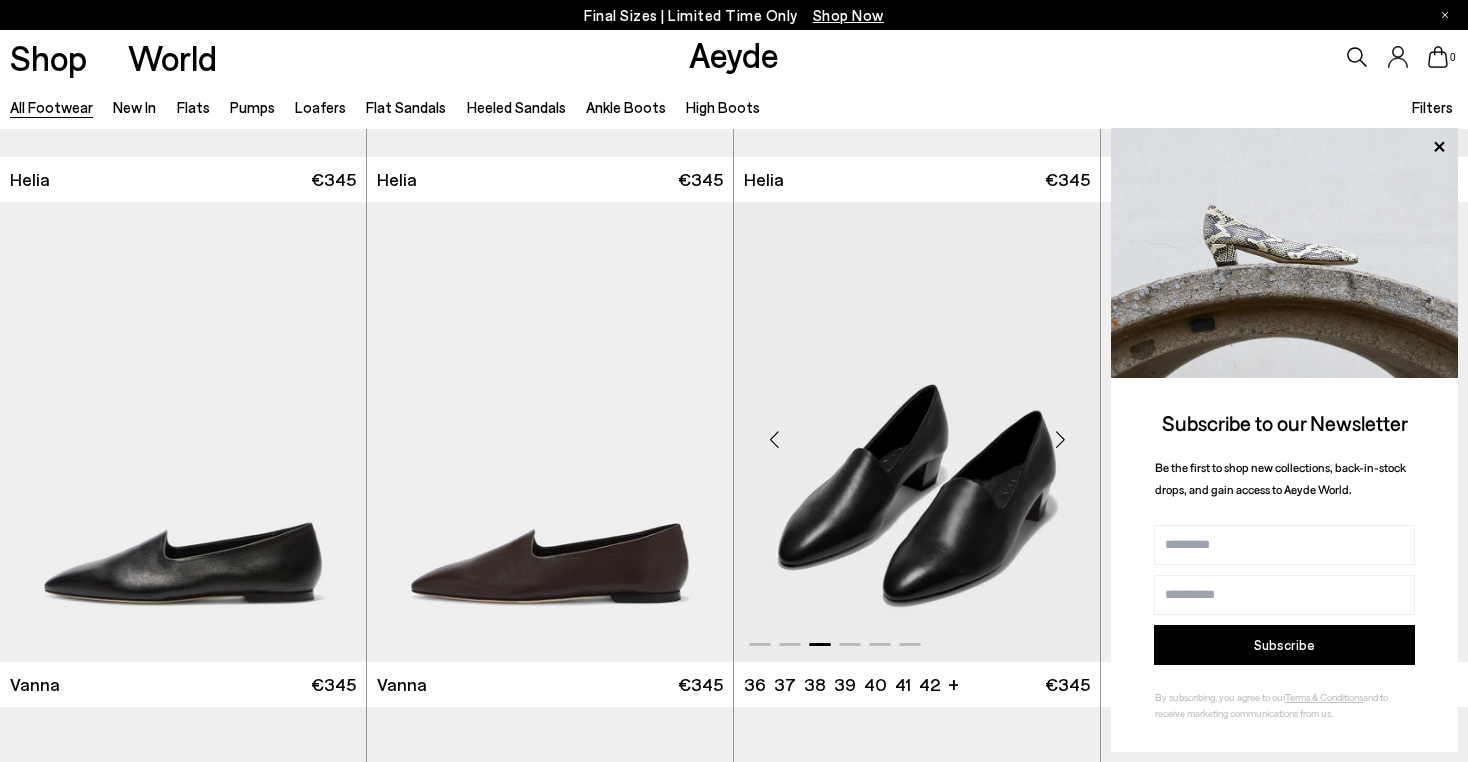click at bounding box center (774, 440) 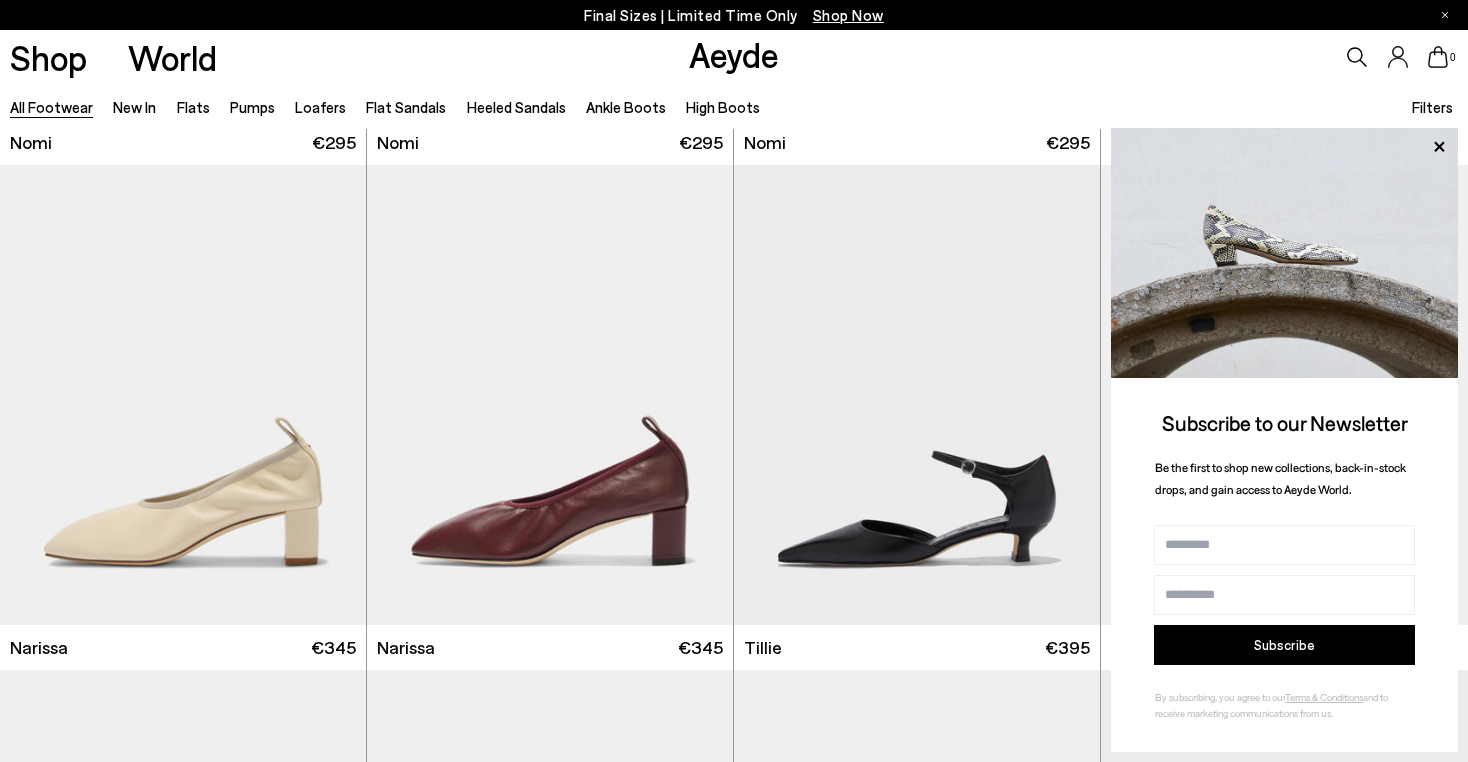 scroll, scrollTop: 2025, scrollLeft: 0, axis: vertical 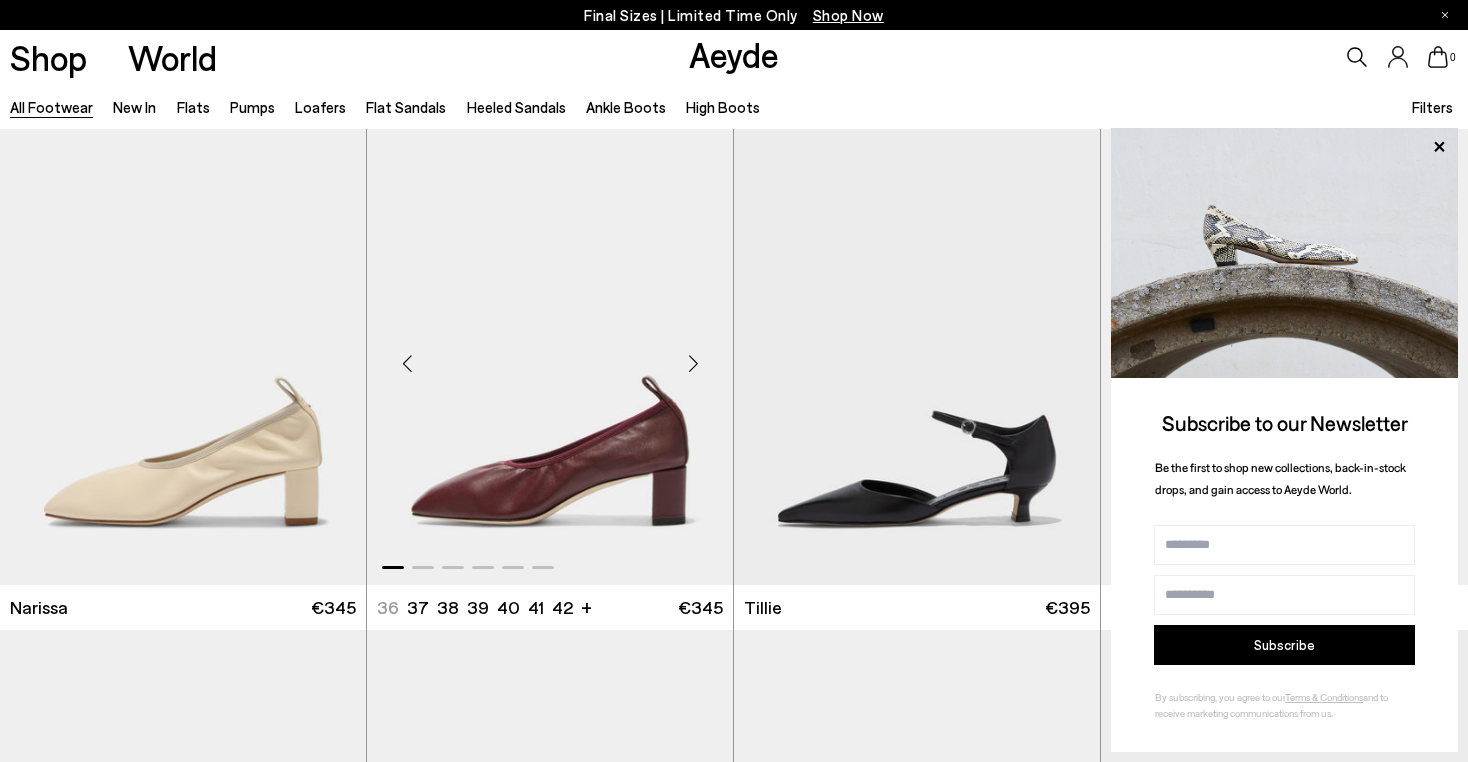 click at bounding box center (693, 363) 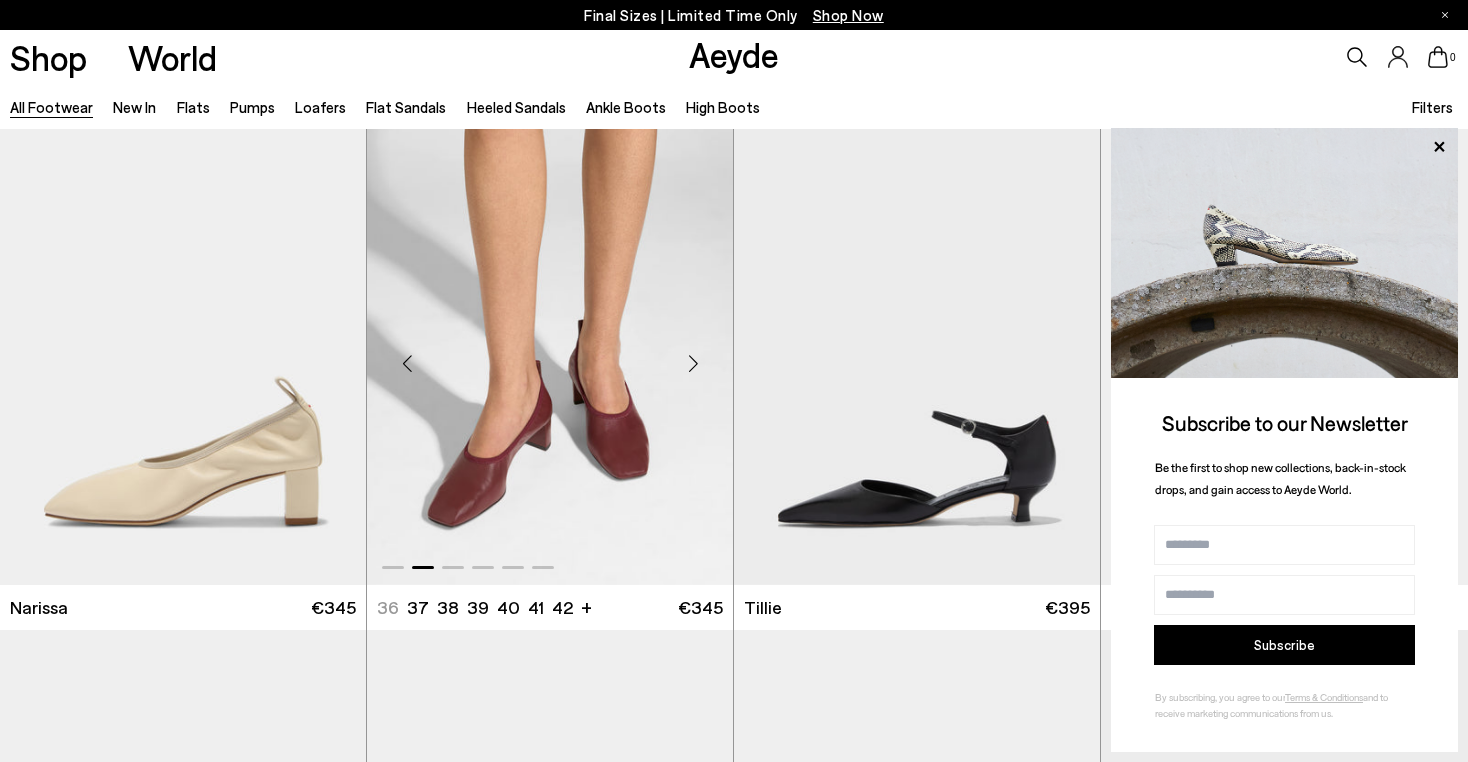 click at bounding box center (693, 363) 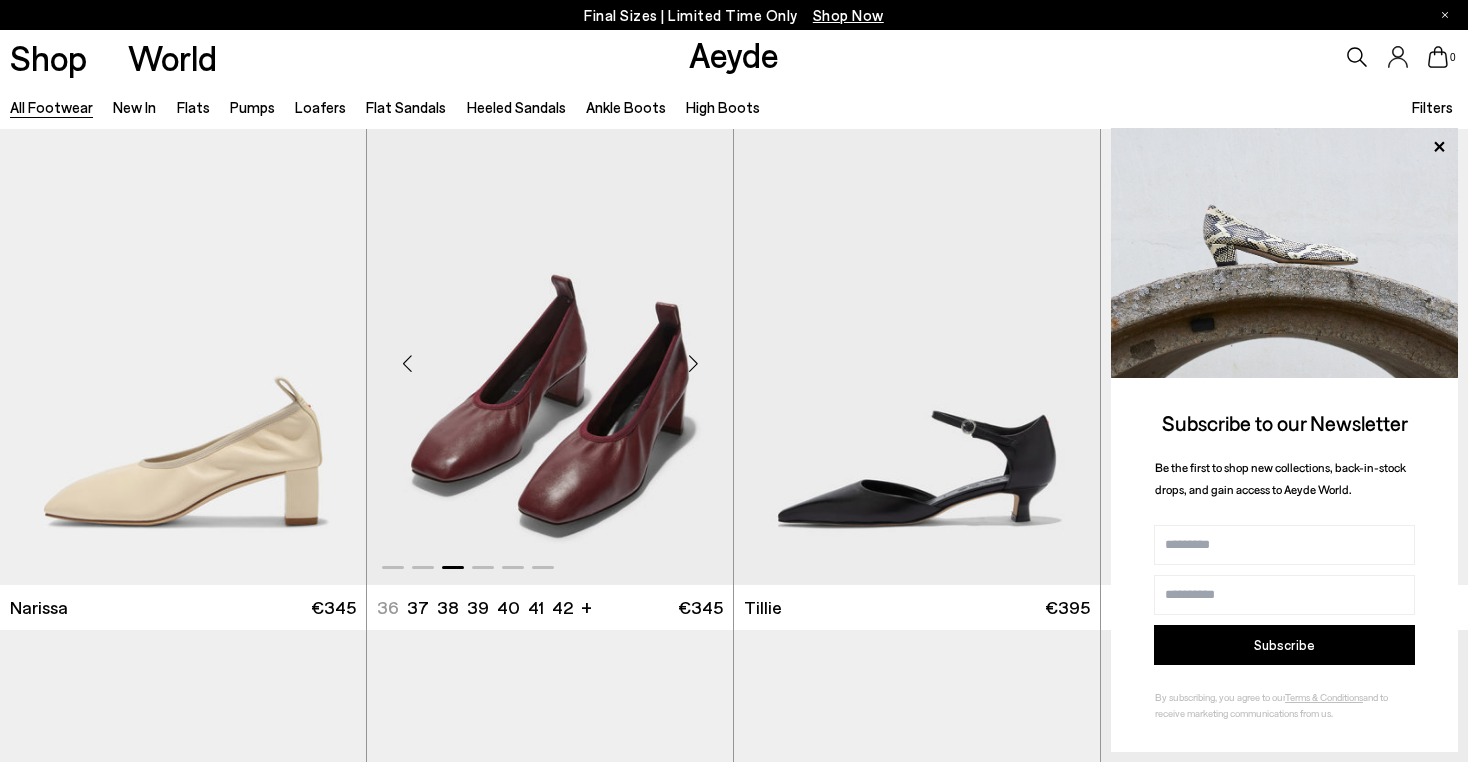 click at bounding box center (693, 363) 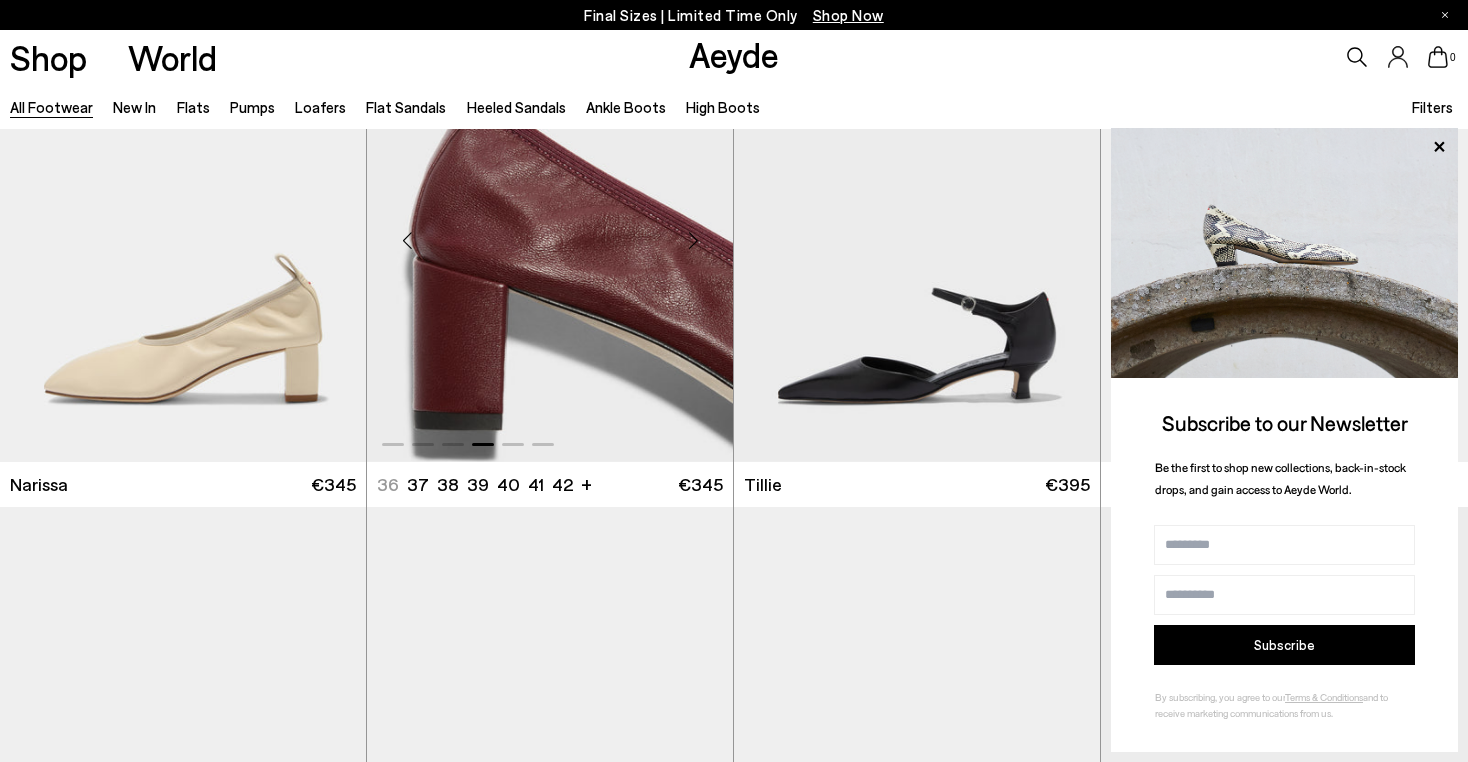 scroll, scrollTop: 2145, scrollLeft: 0, axis: vertical 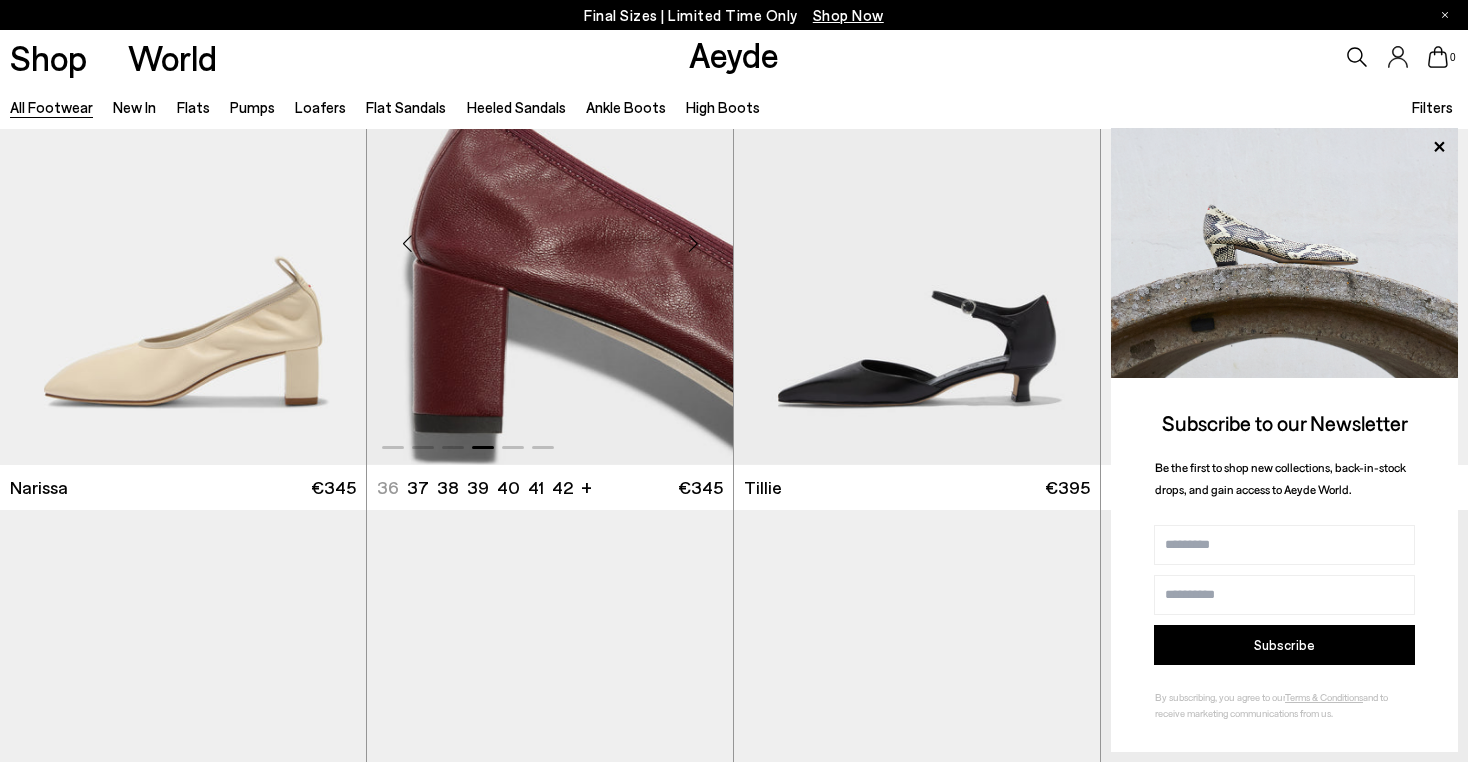 click at bounding box center [550, 235] 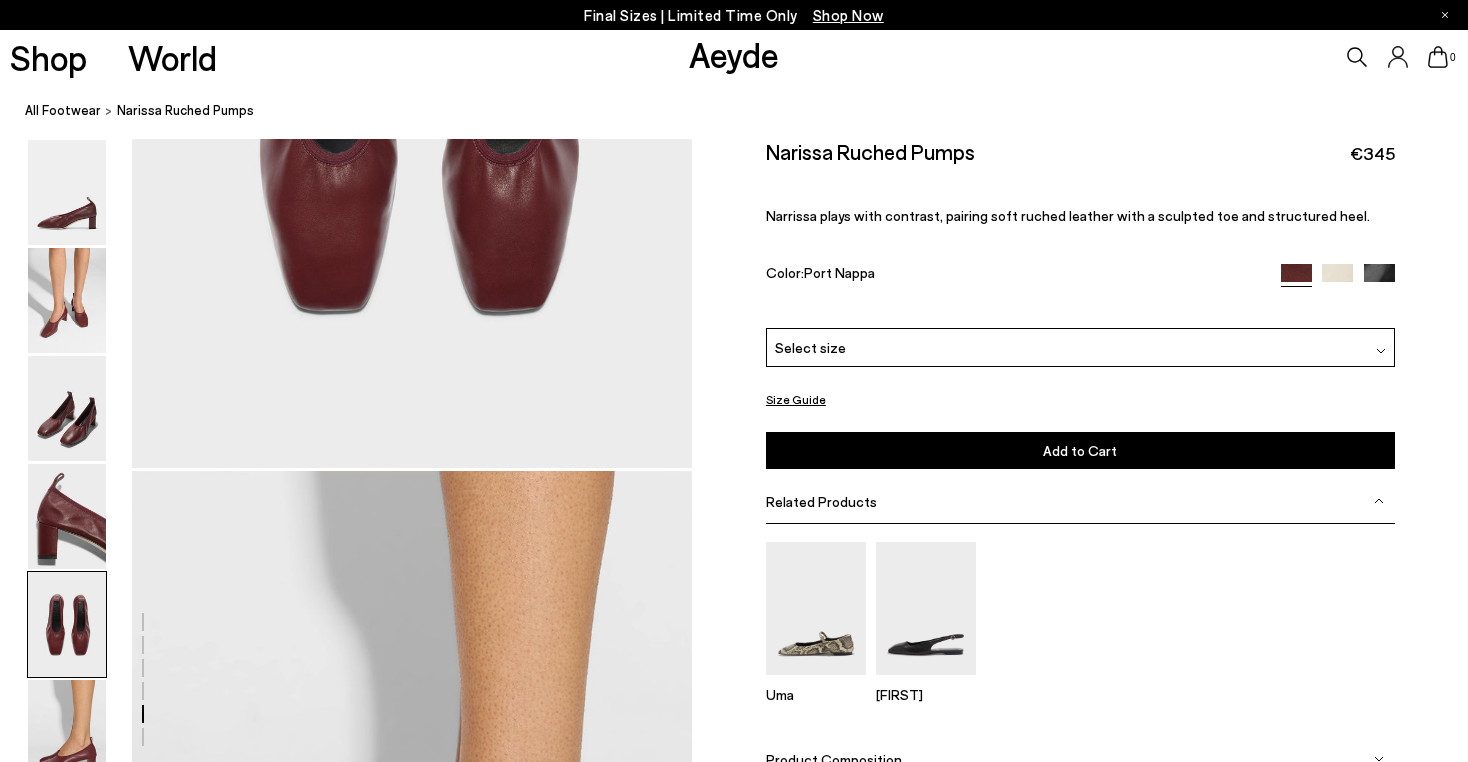 scroll, scrollTop: 3289, scrollLeft: 16, axis: both 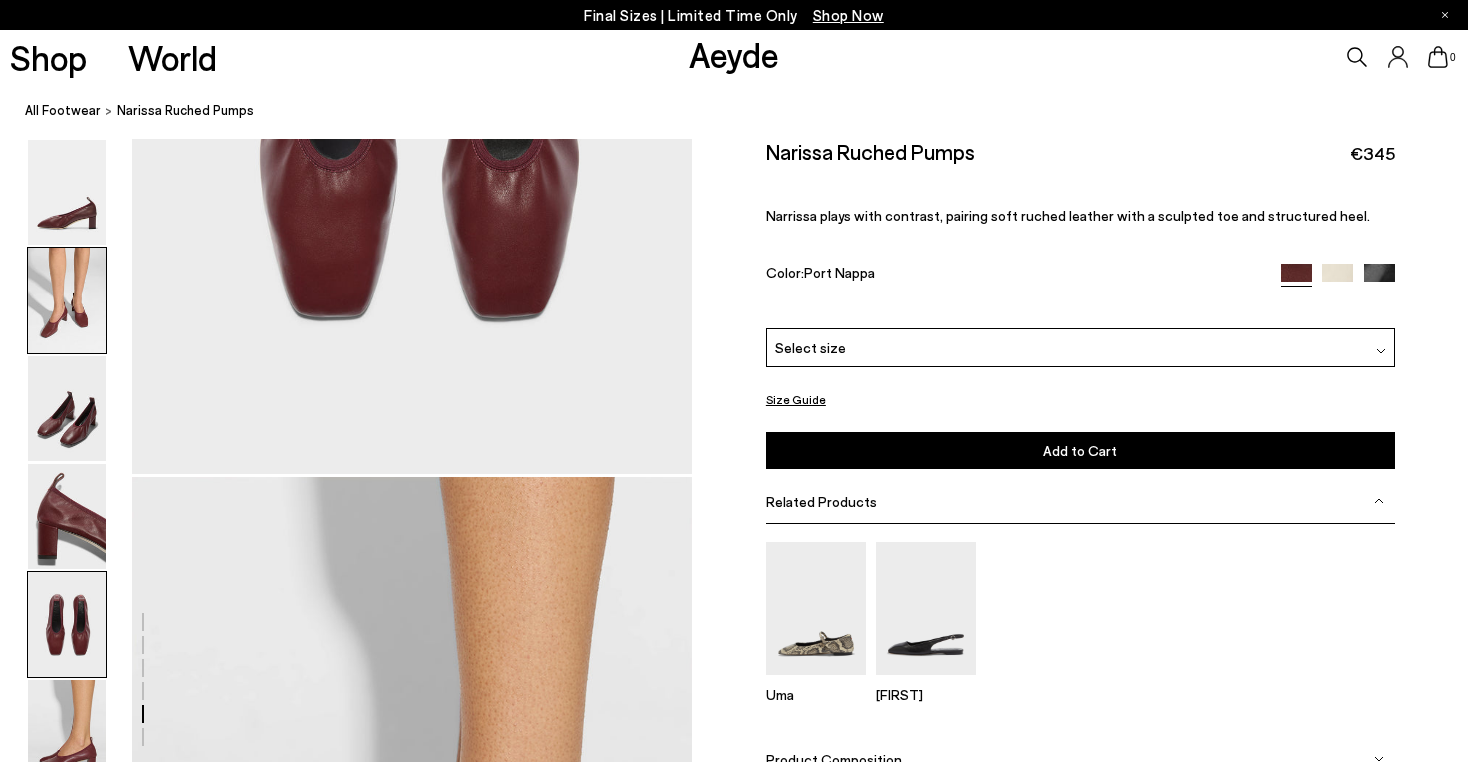 click at bounding box center (67, 300) 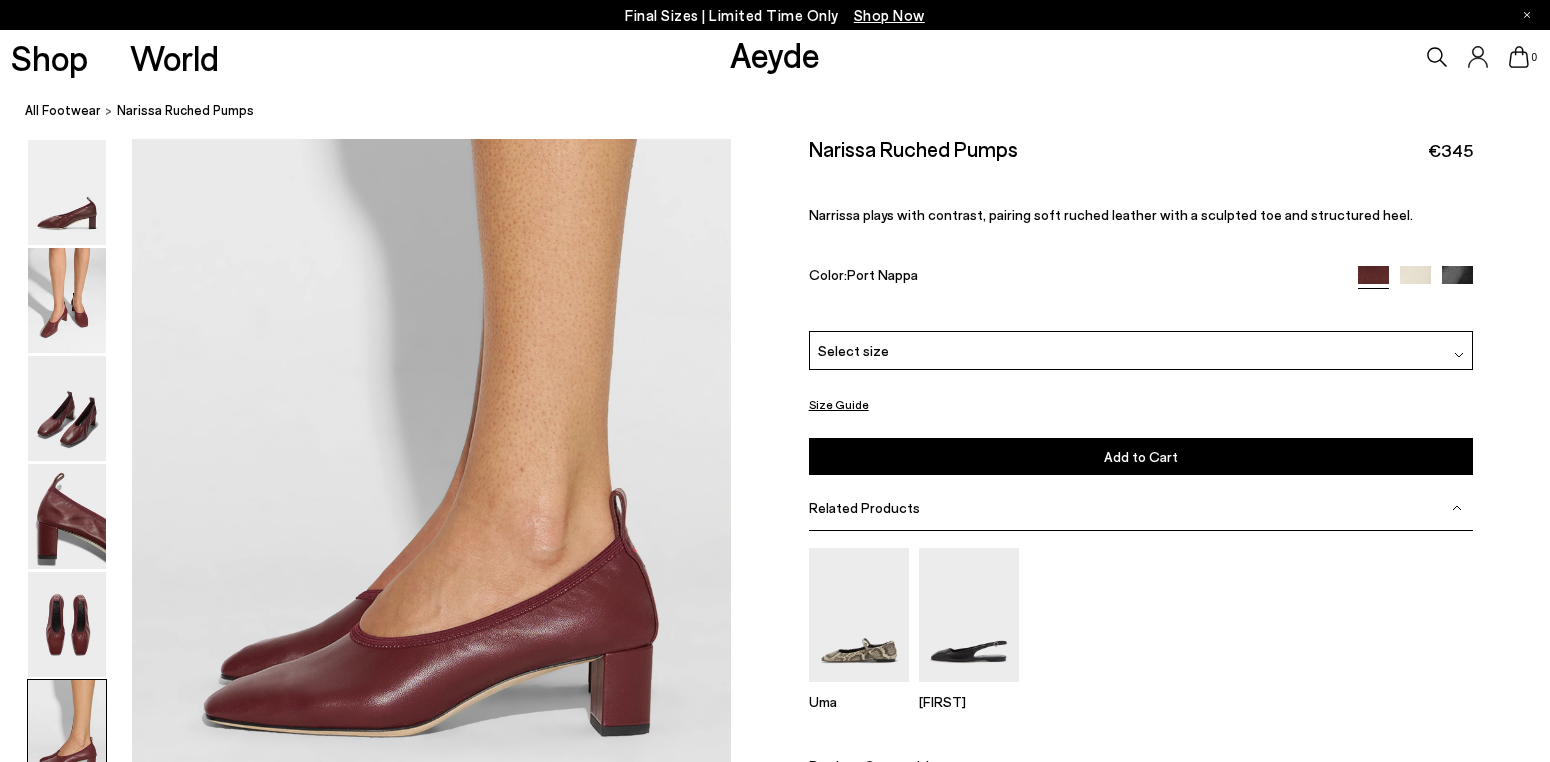 scroll, scrollTop: 3958, scrollLeft: 0, axis: vertical 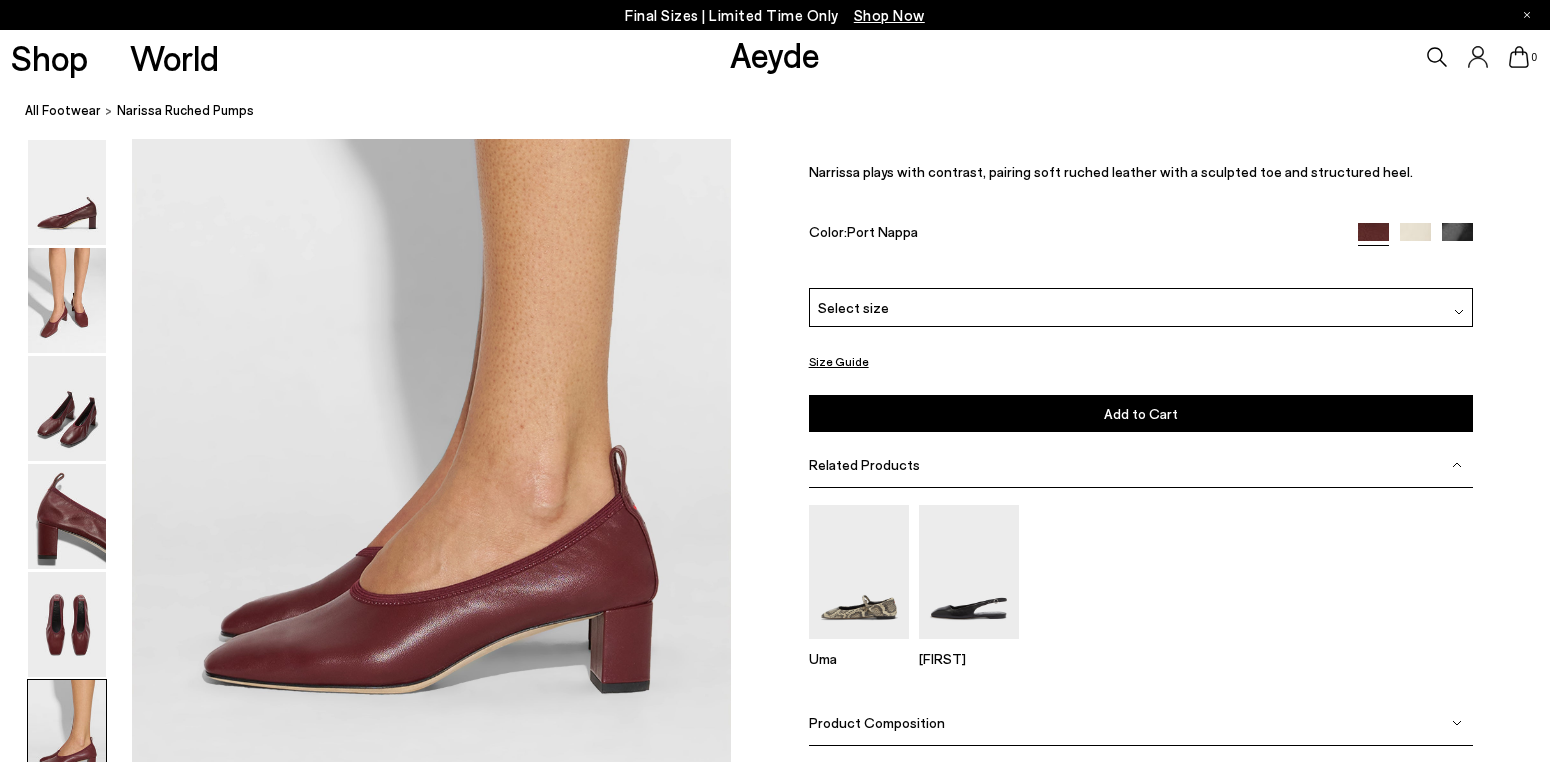 click at bounding box center [365, -1503] 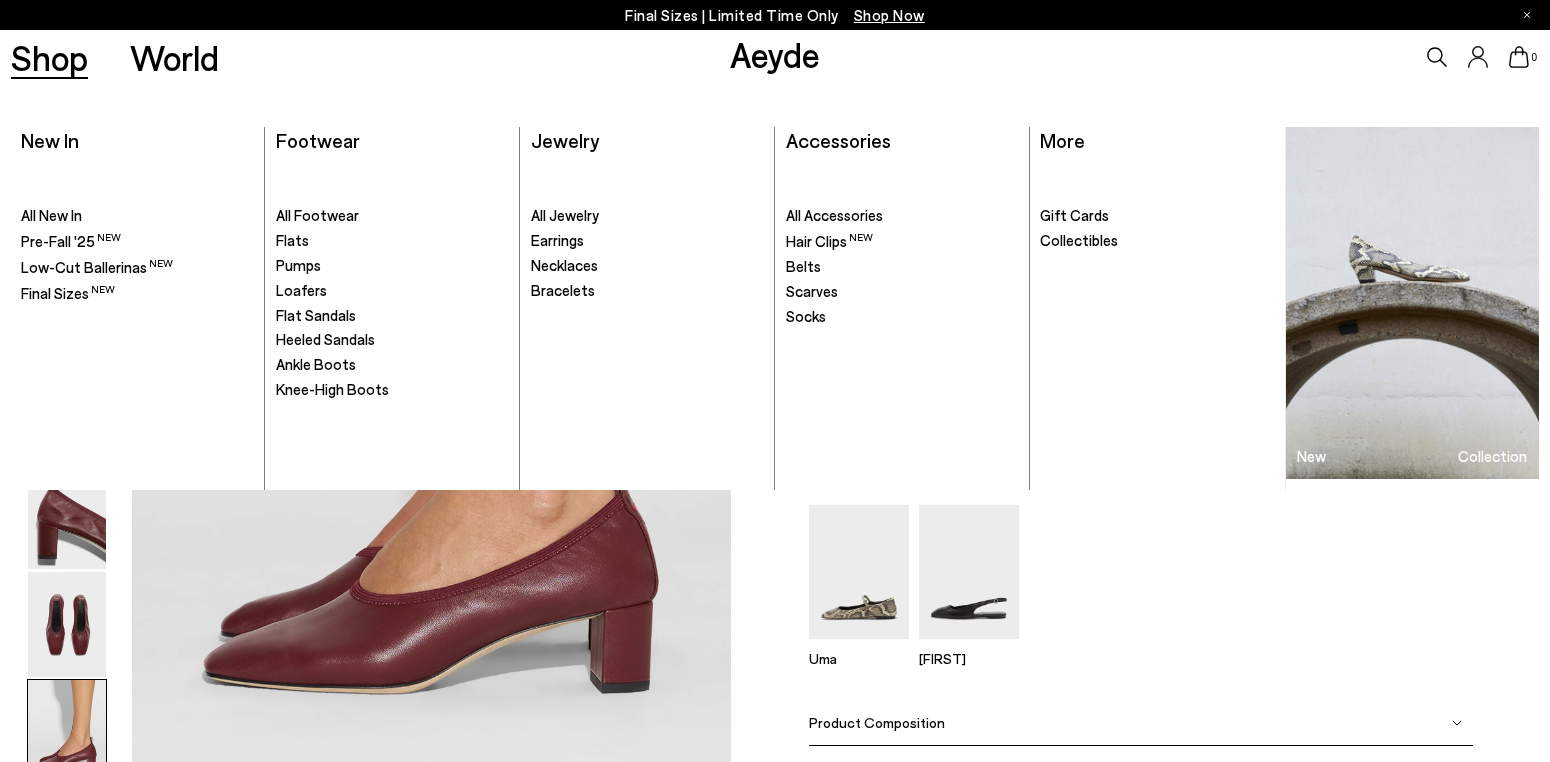 click on "Shop" at bounding box center [49, 57] 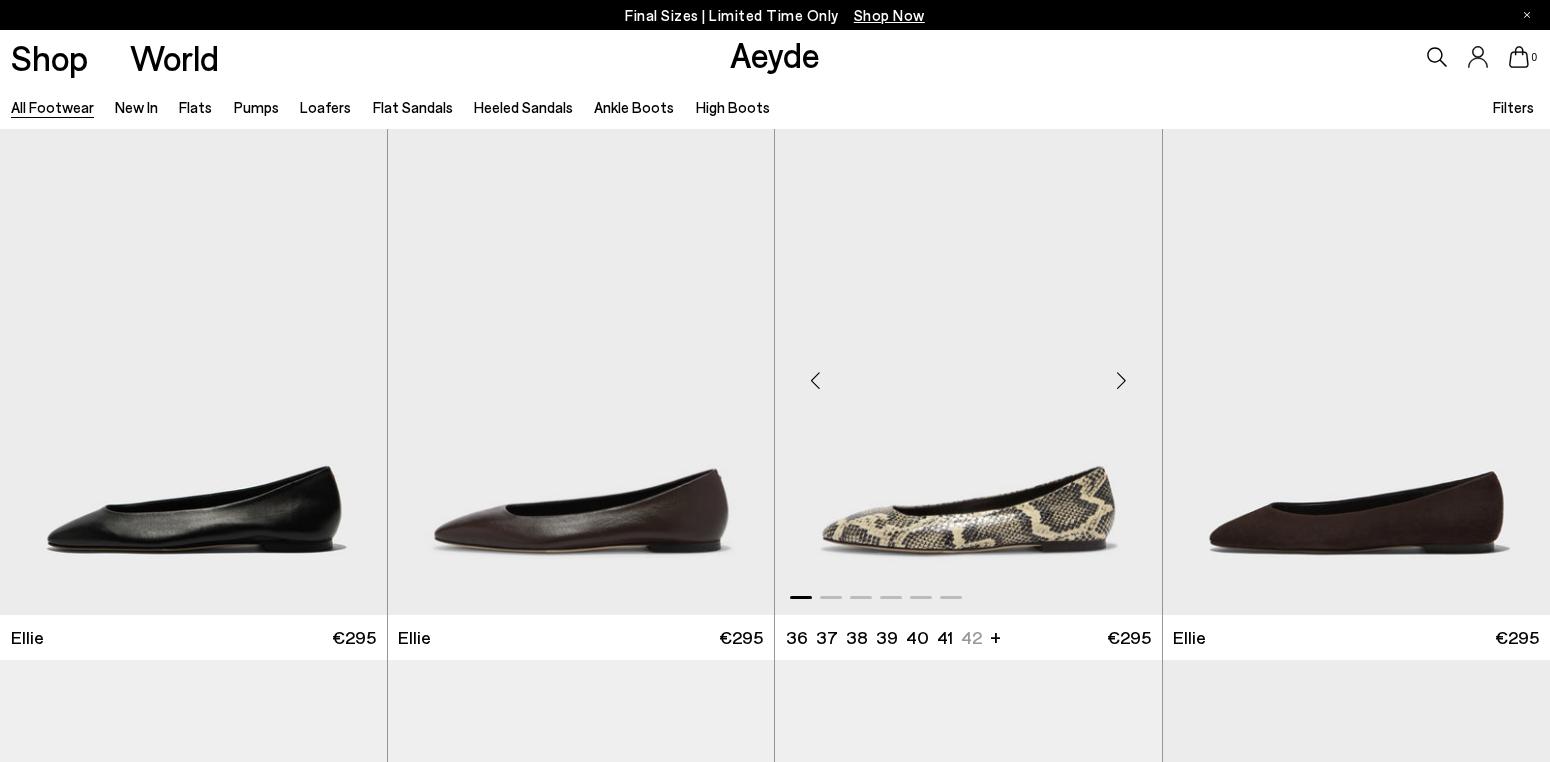 scroll, scrollTop: 0, scrollLeft: 0, axis: both 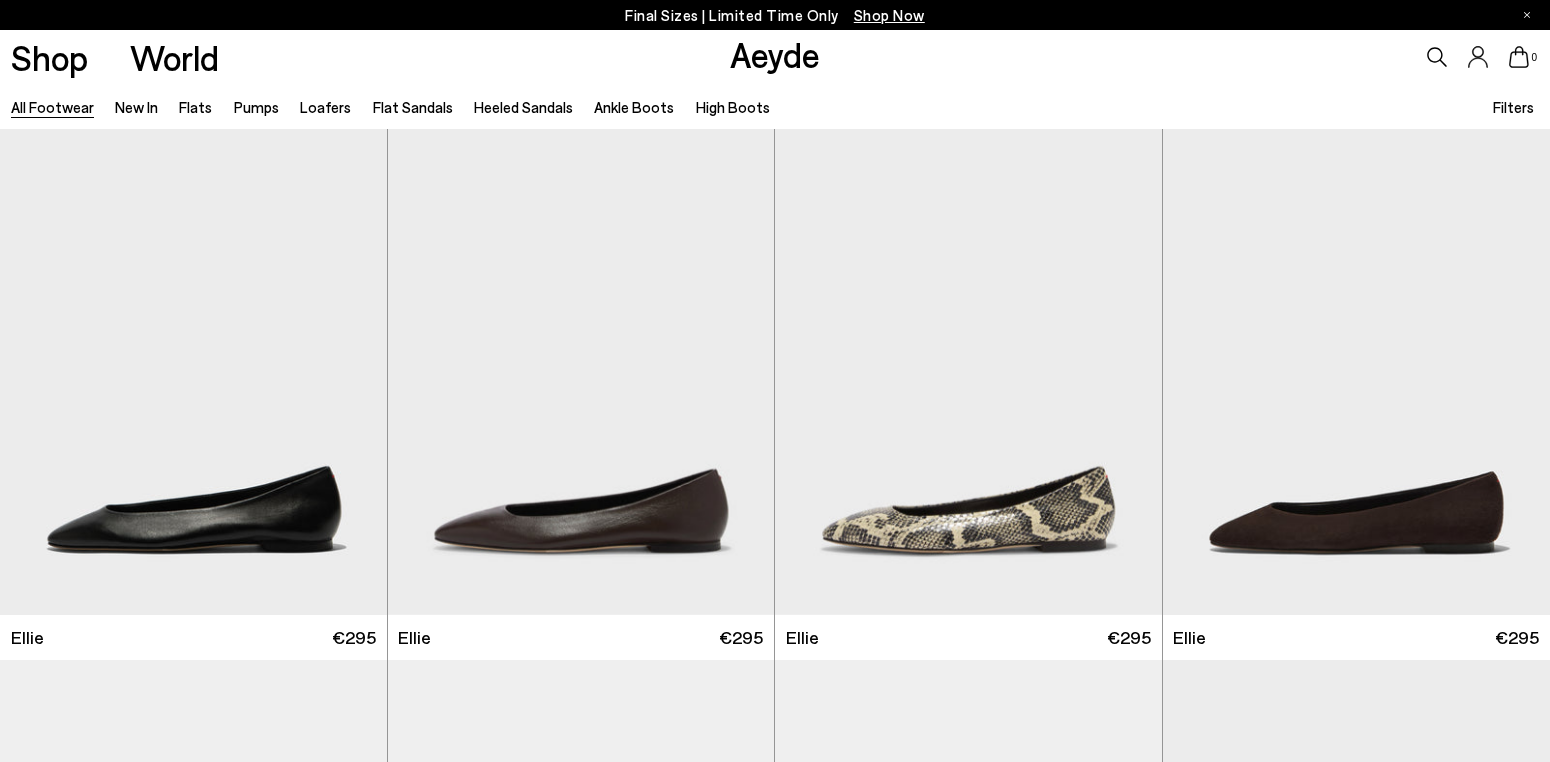 click on "Aeyde" at bounding box center [775, 54] 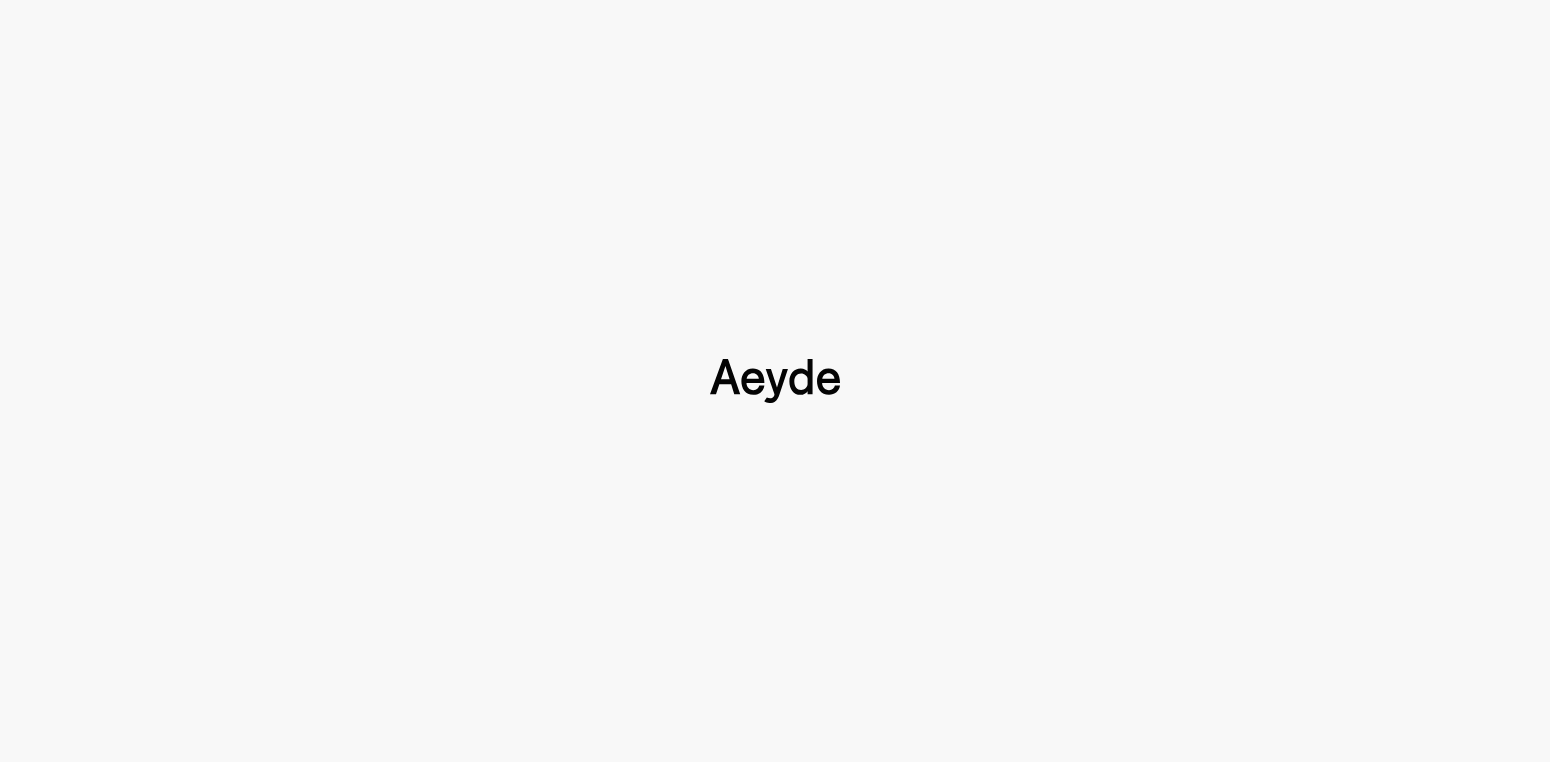 type 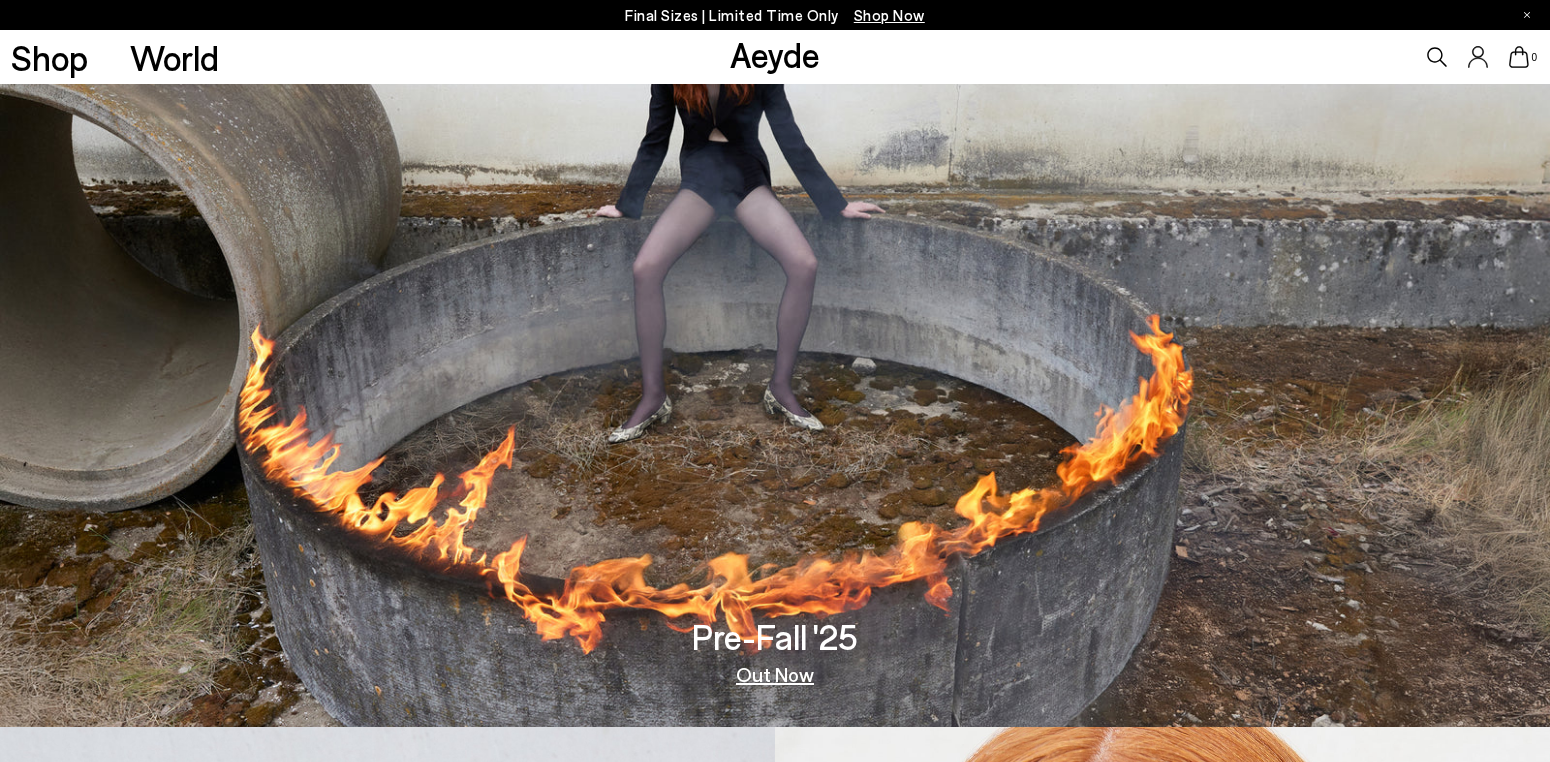 scroll, scrollTop: 36, scrollLeft: 0, axis: vertical 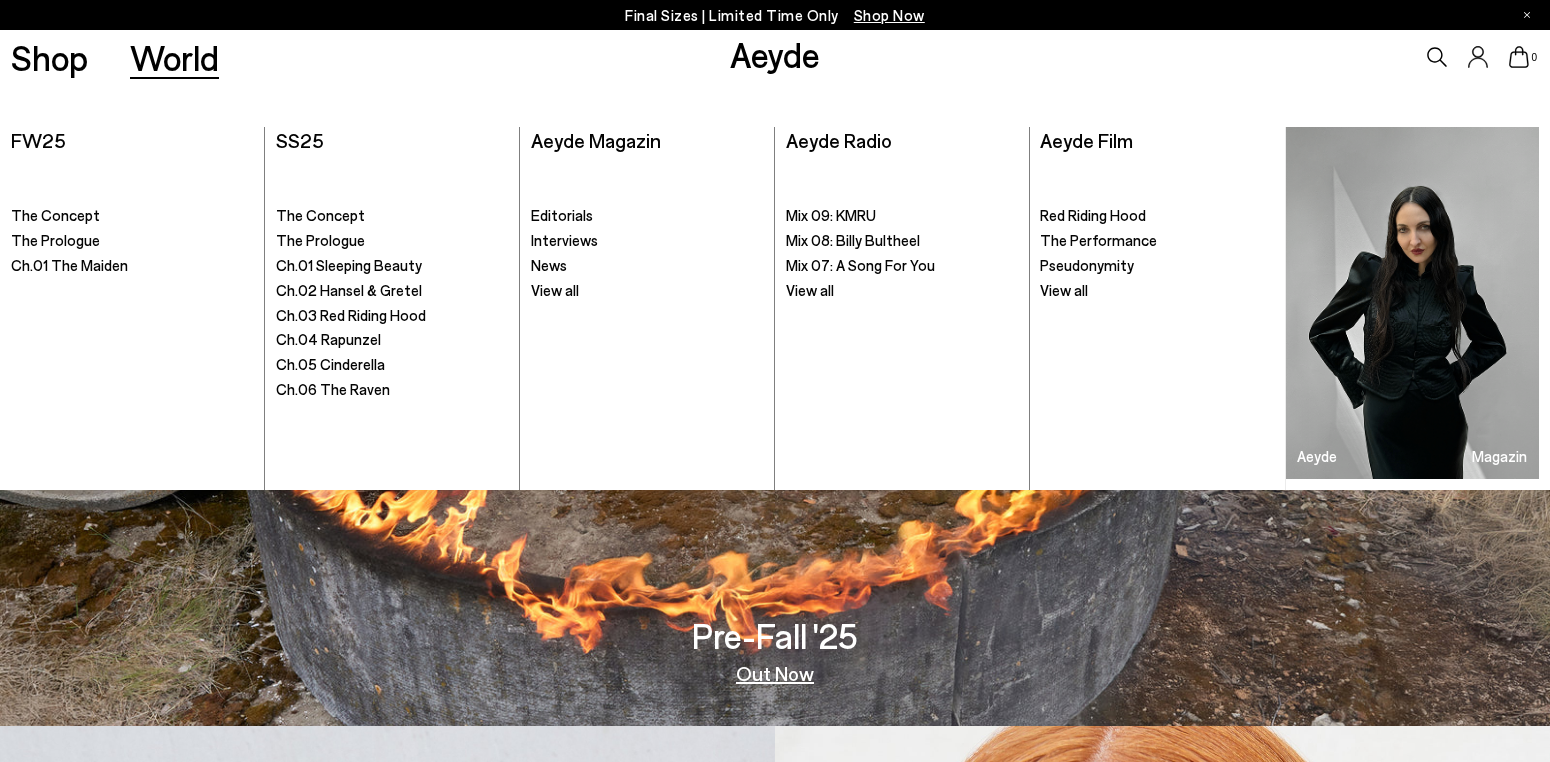 click on "World" at bounding box center (174, 57) 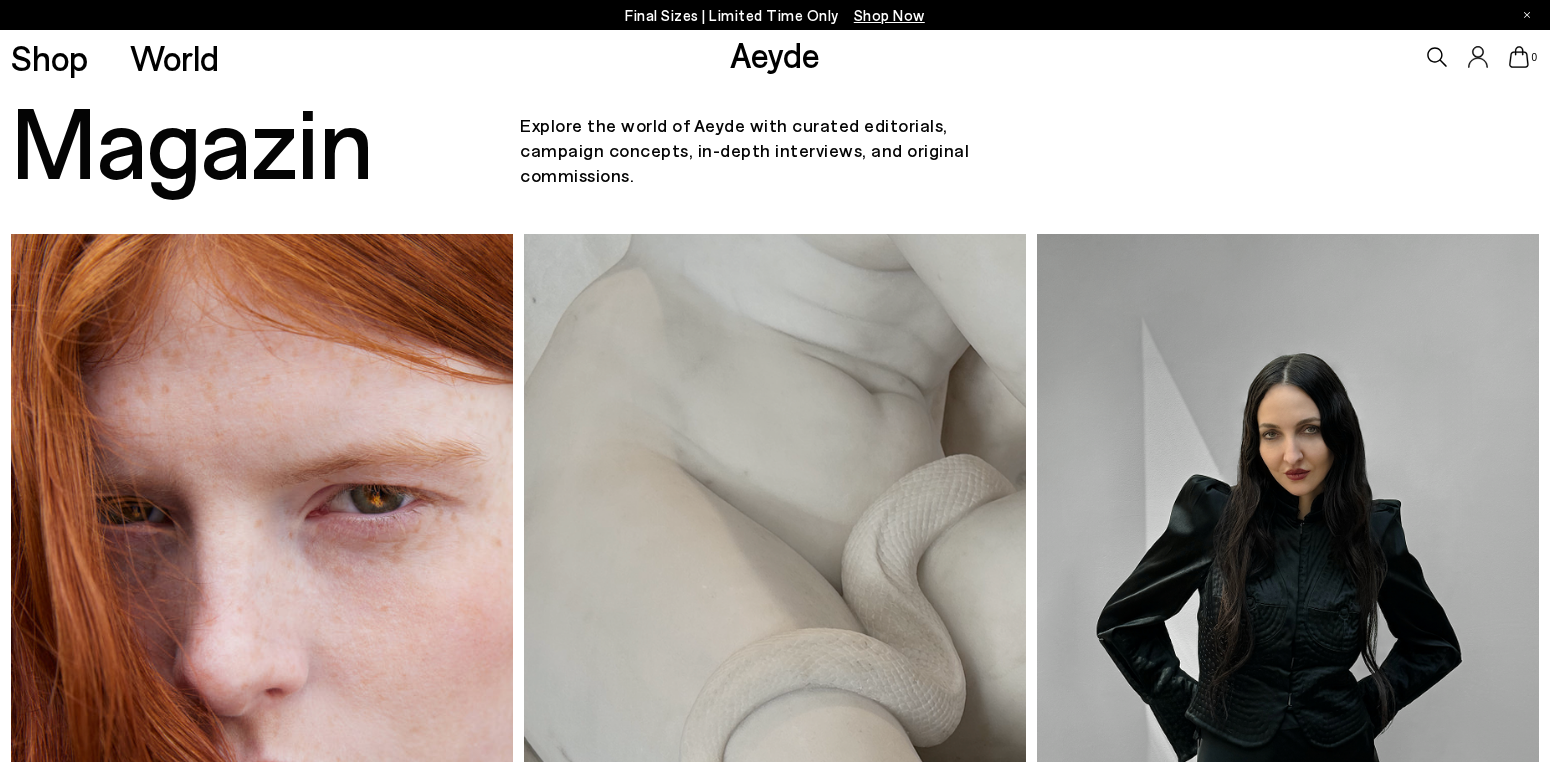 scroll, scrollTop: 0, scrollLeft: 0, axis: both 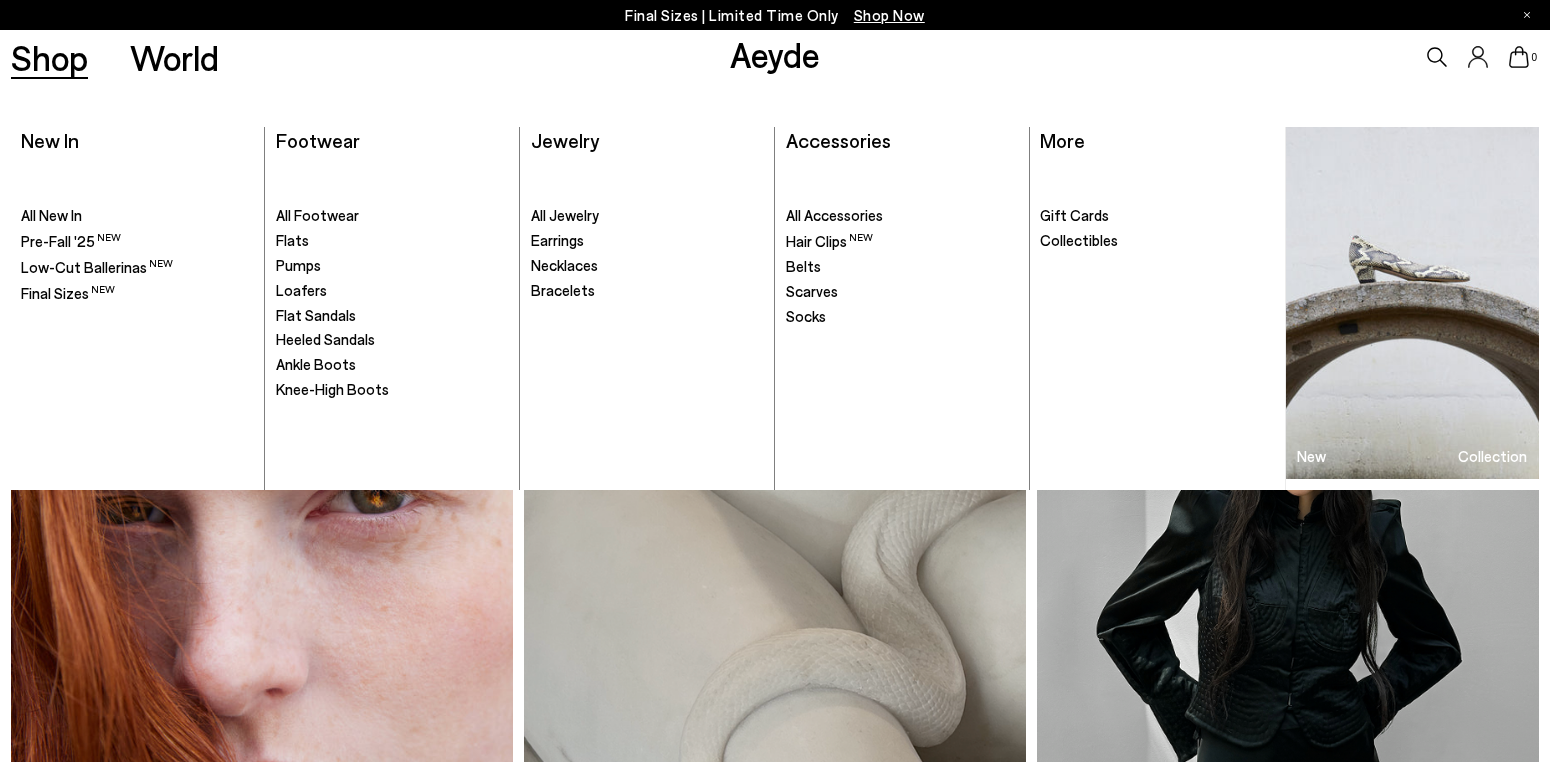 click on "Shop" at bounding box center [49, 57] 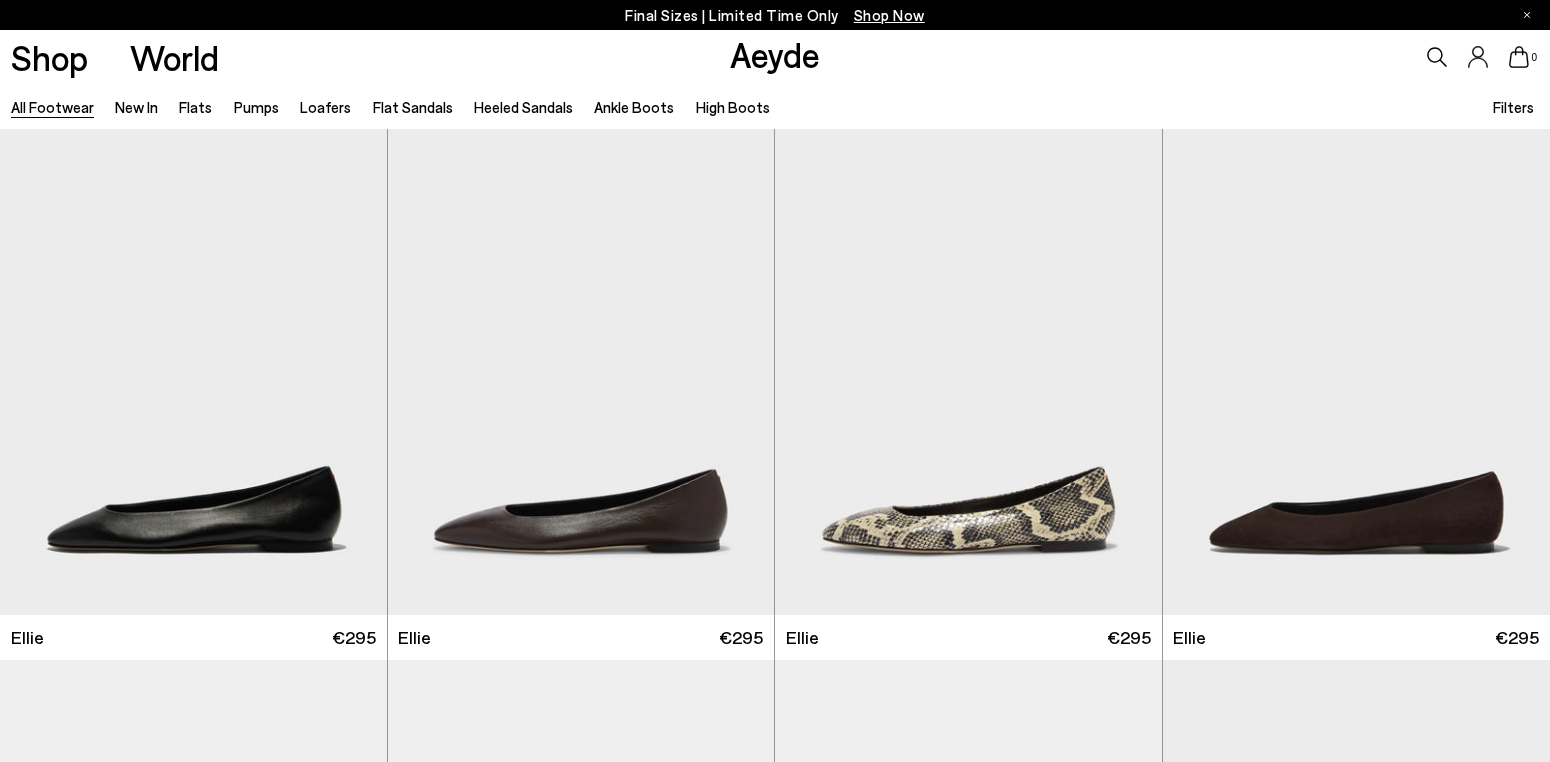 scroll, scrollTop: 0, scrollLeft: 0, axis: both 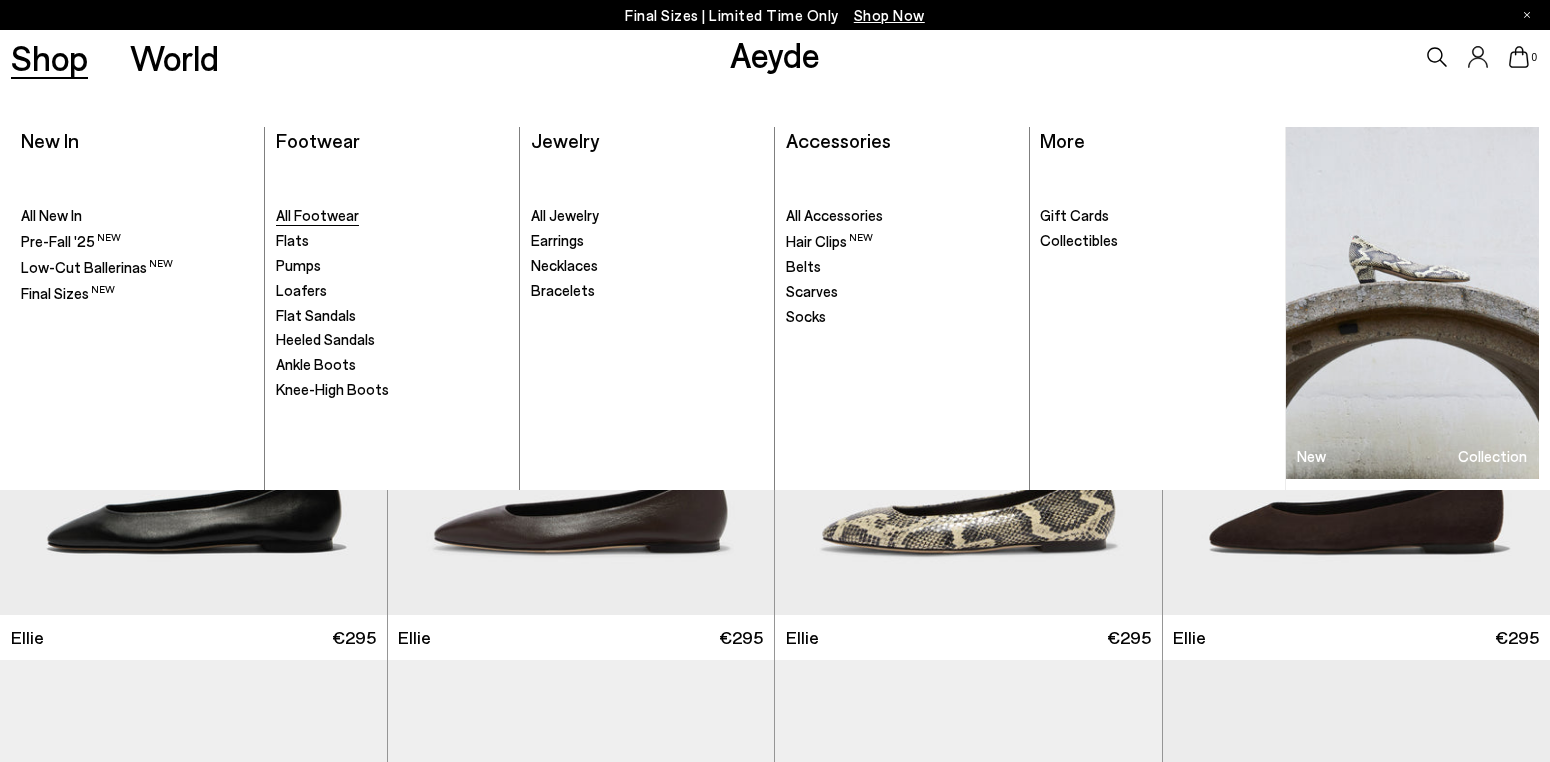 click on "All Footwear" at bounding box center [317, 215] 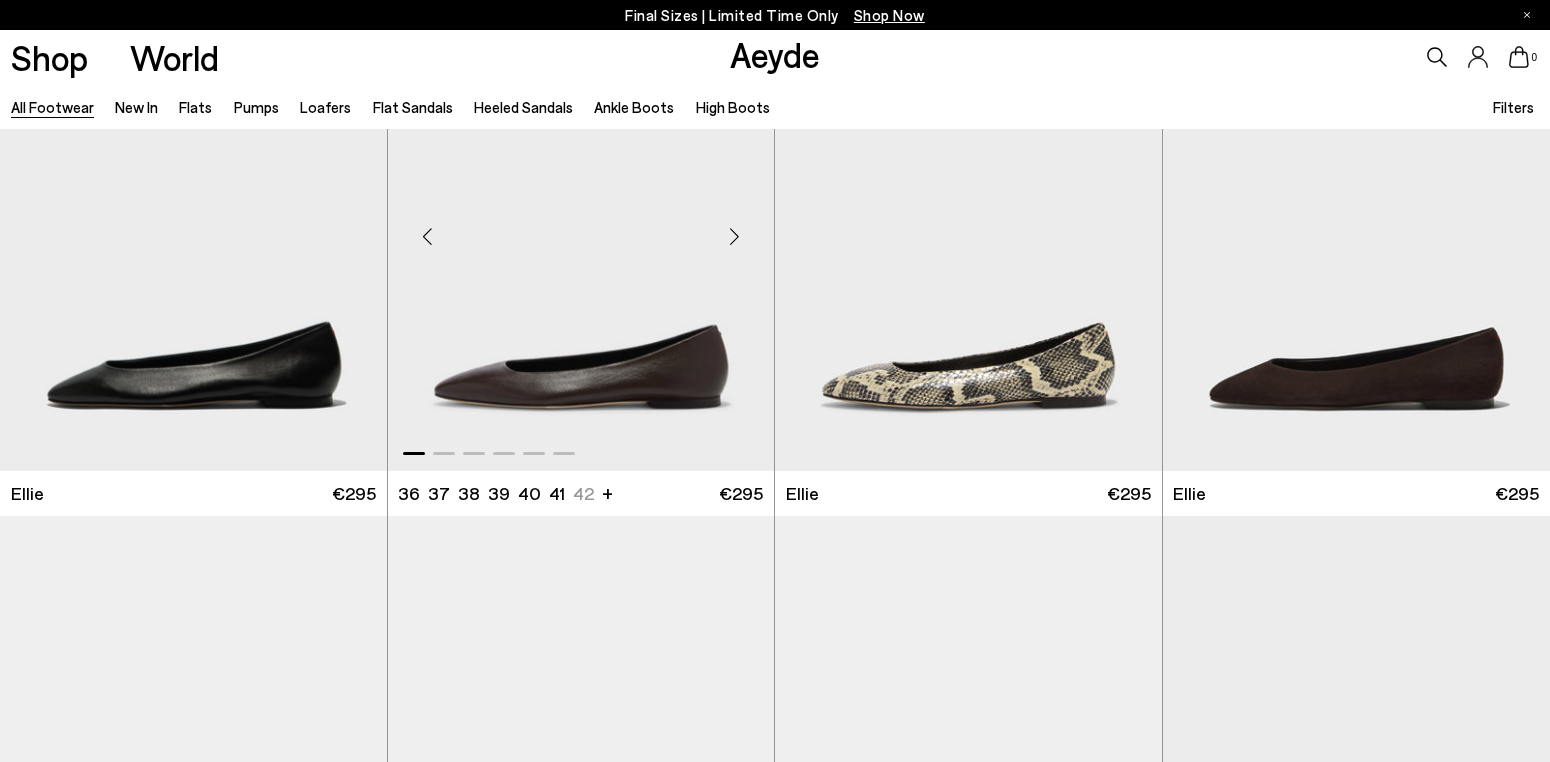 scroll, scrollTop: 150, scrollLeft: 0, axis: vertical 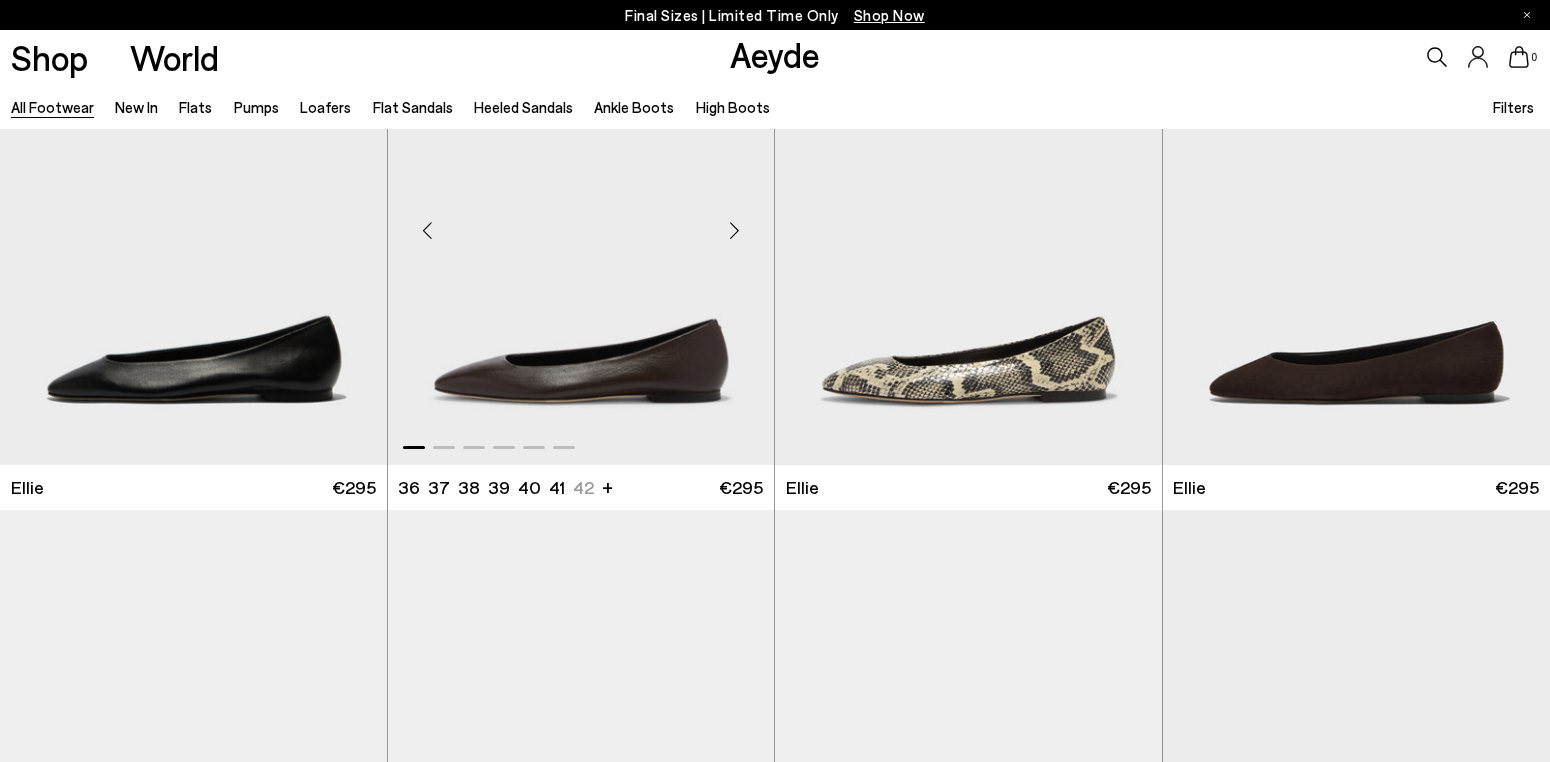 click at bounding box center [734, 230] 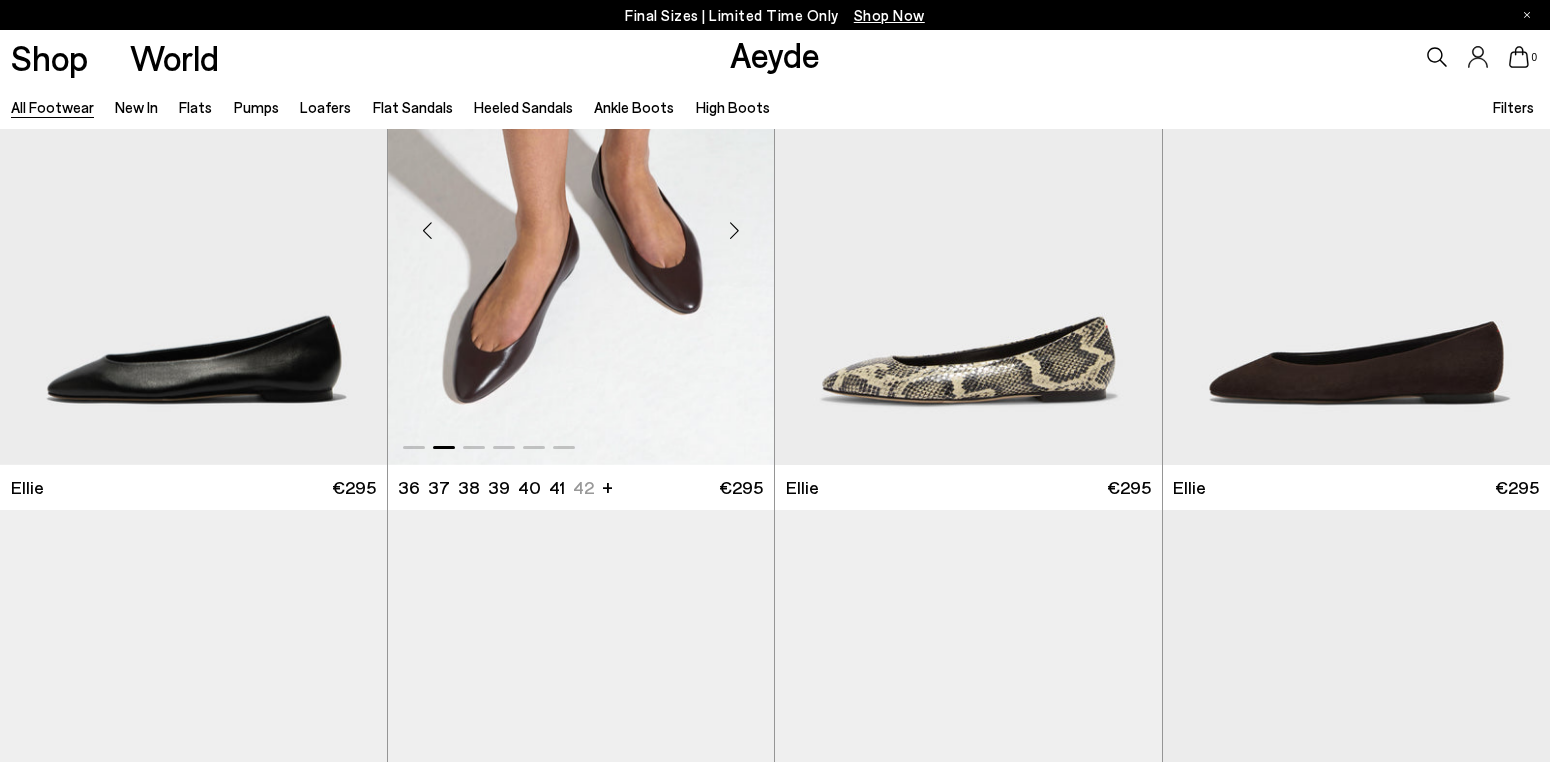 click at bounding box center (734, 230) 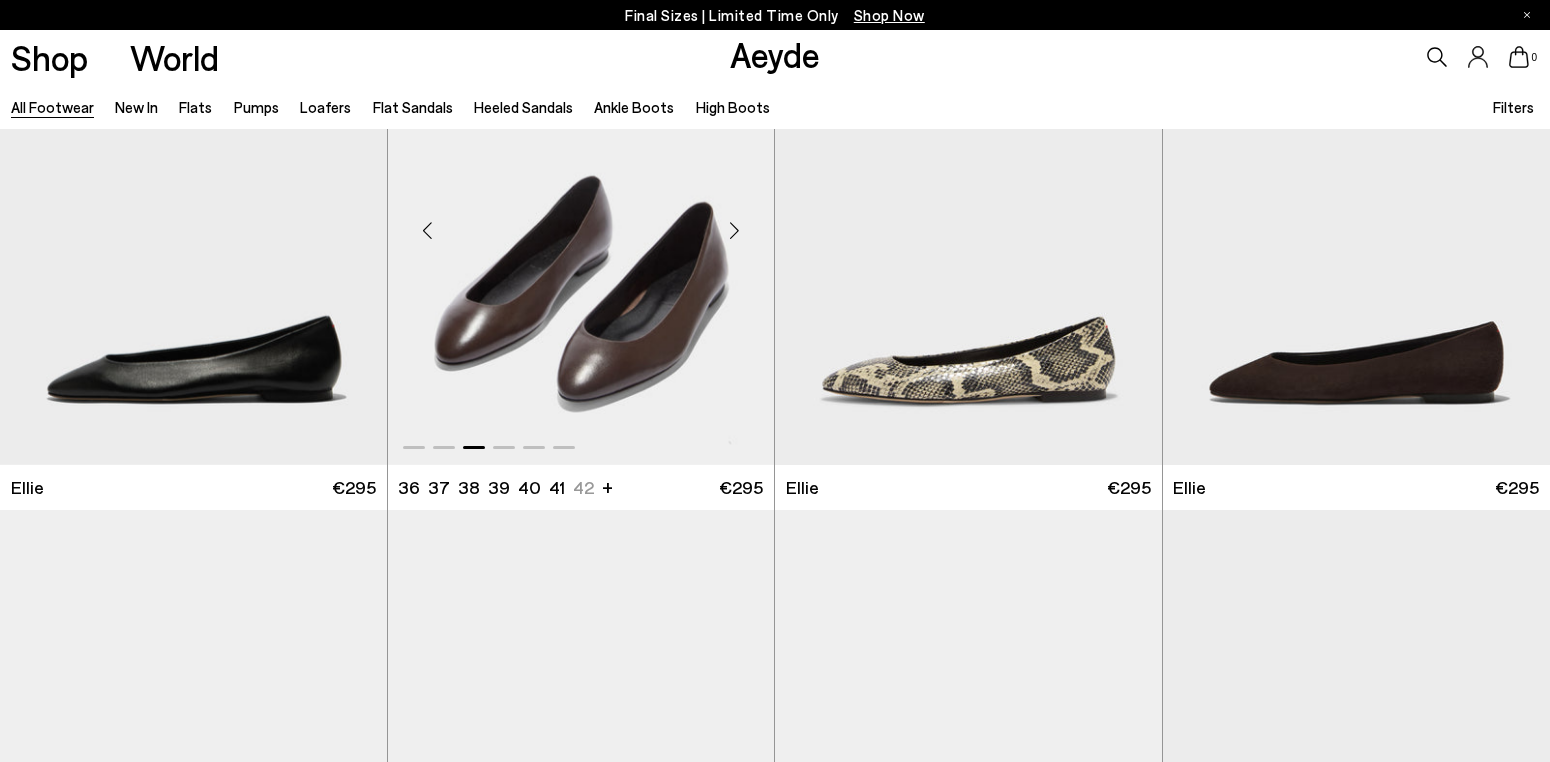 click at bounding box center [734, 230] 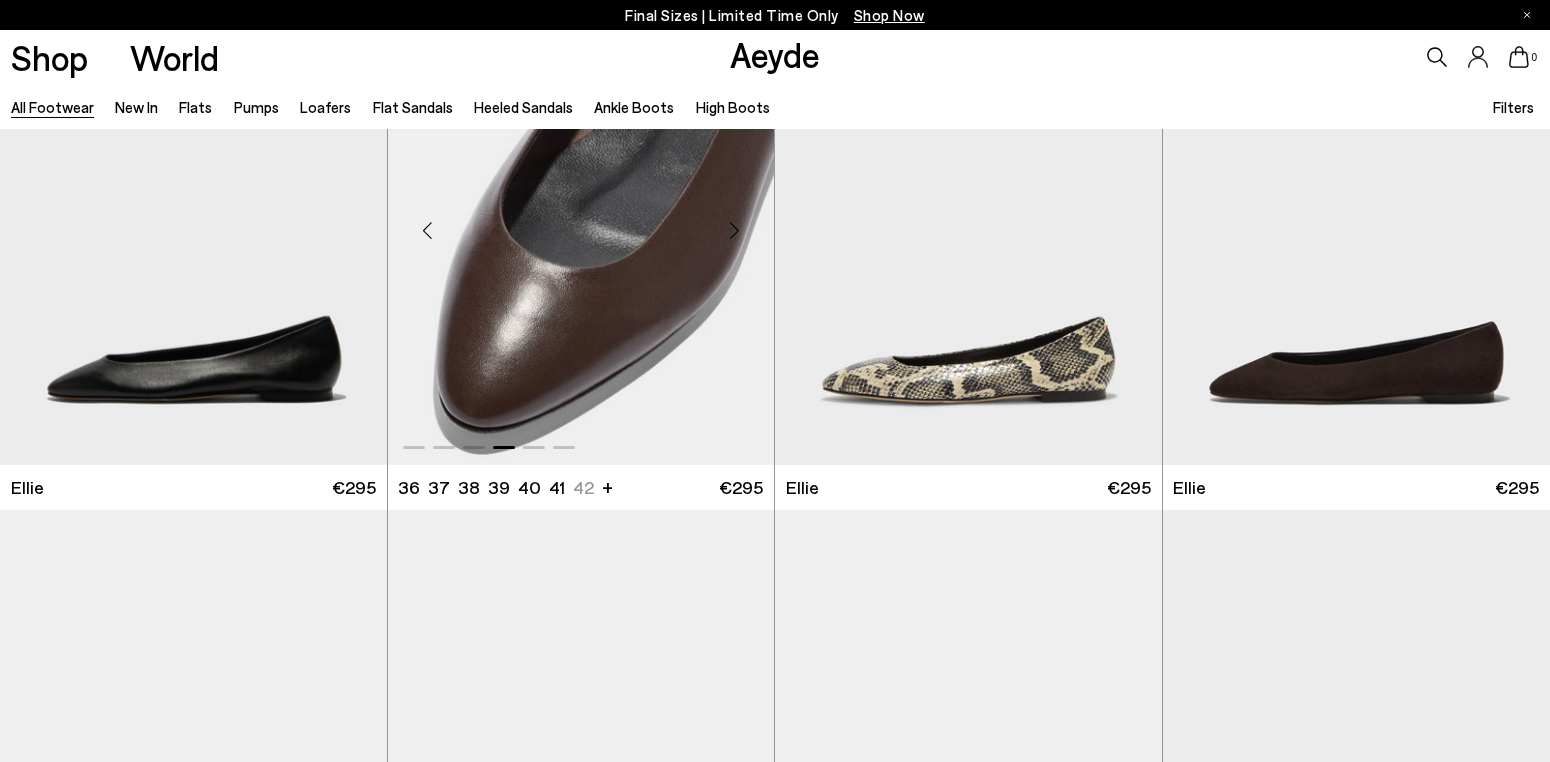 click at bounding box center [734, 230] 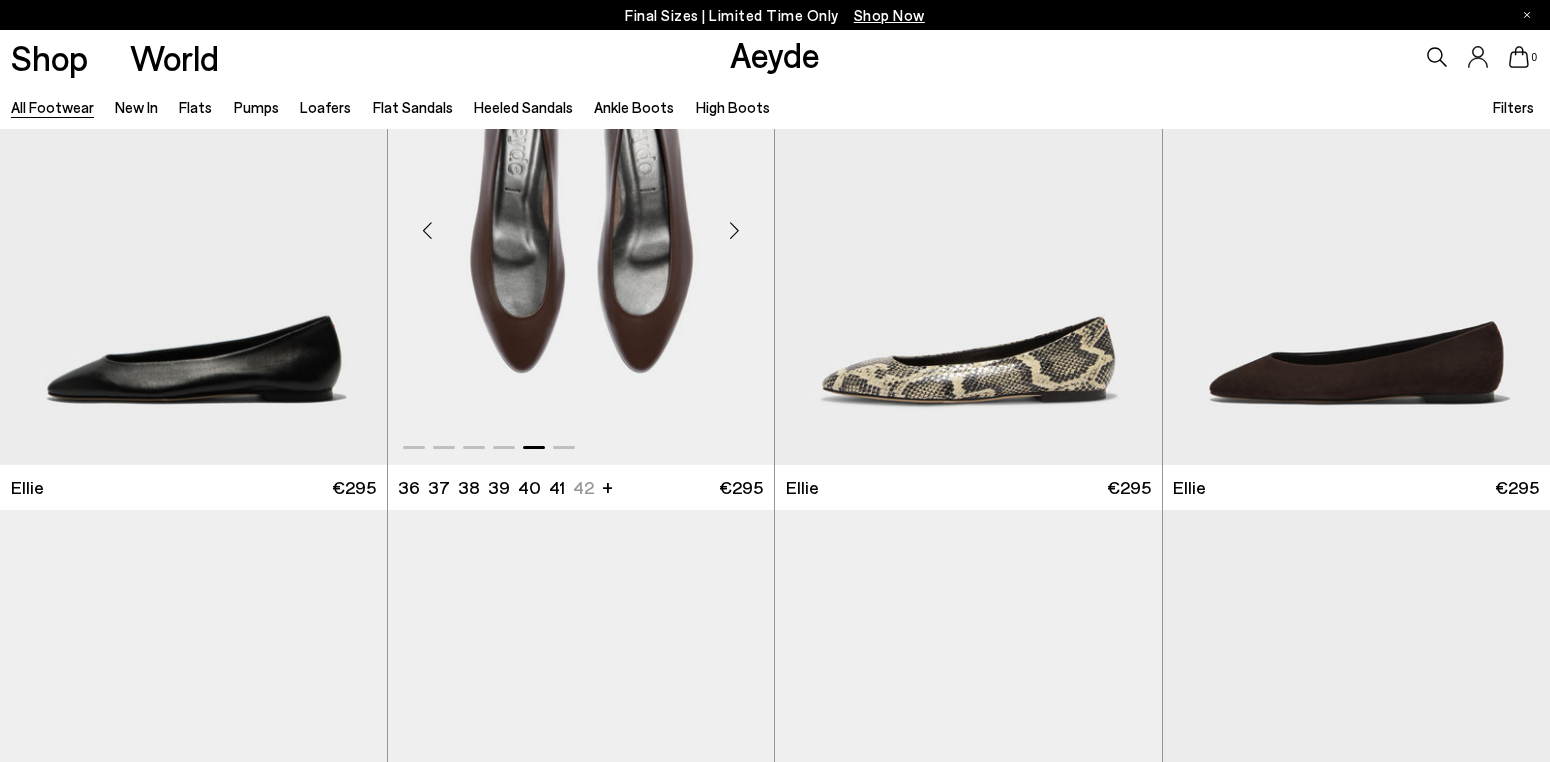 click at bounding box center [734, 230] 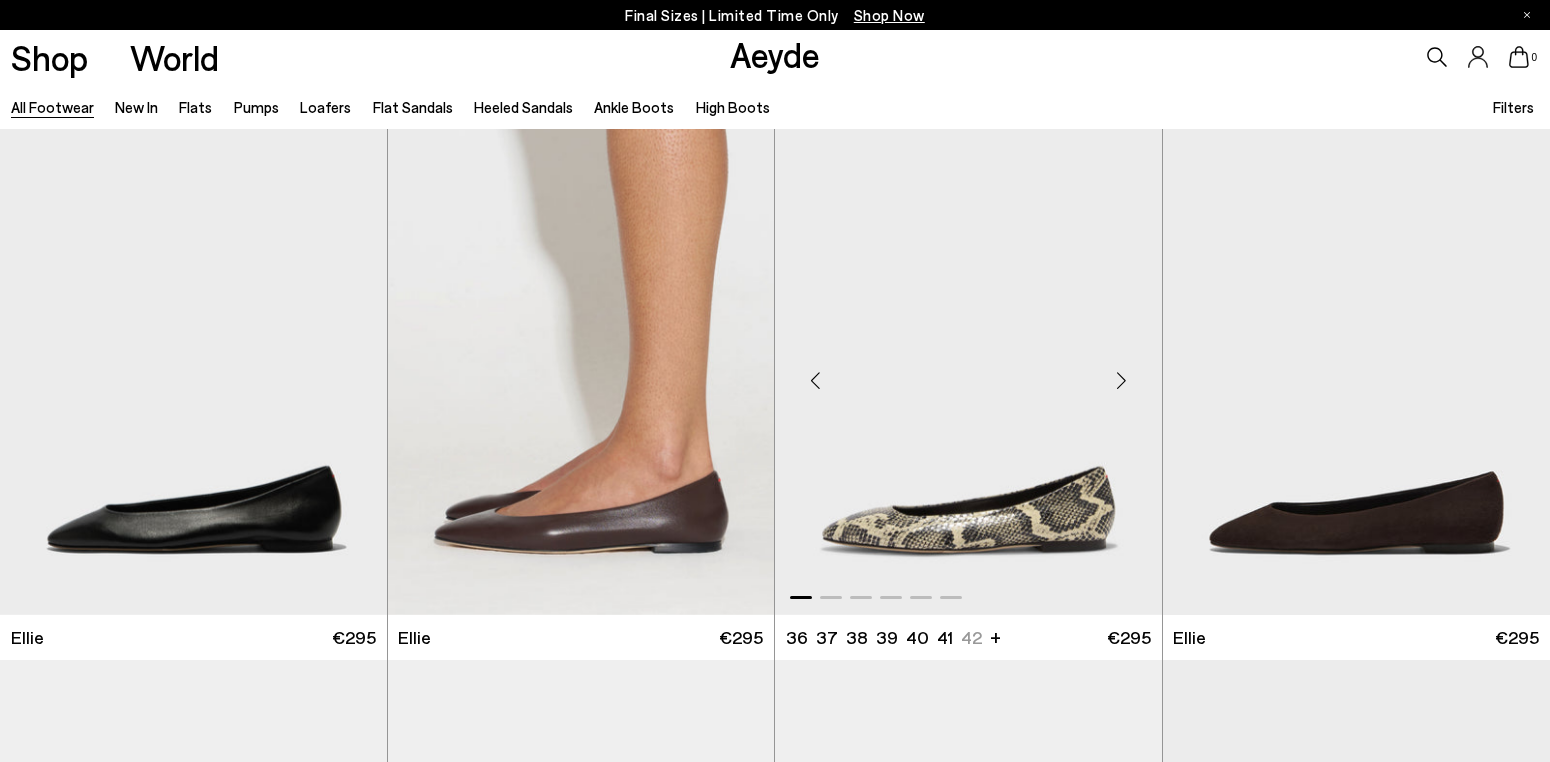 scroll, scrollTop: 0, scrollLeft: 0, axis: both 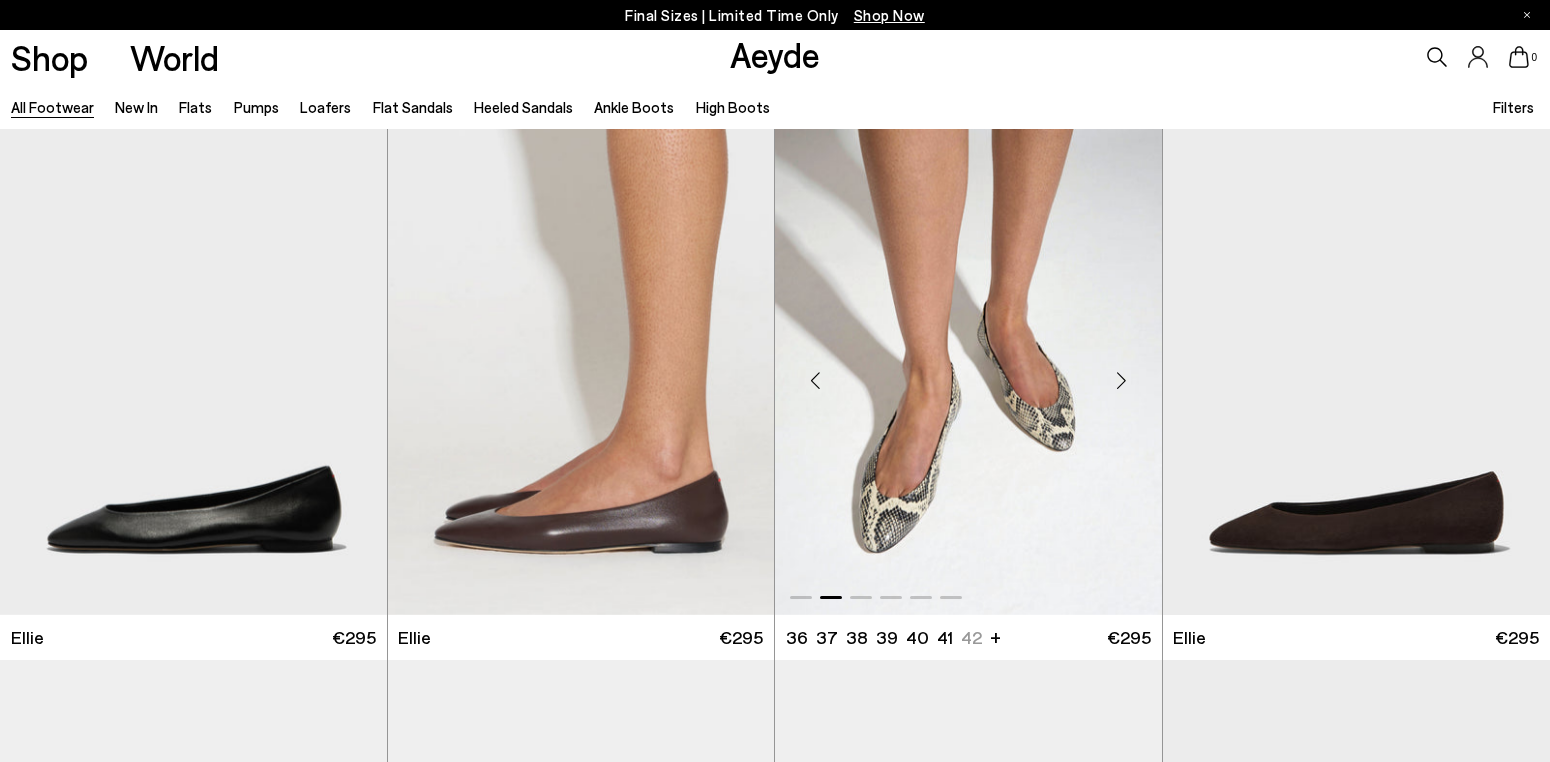click at bounding box center (1122, 380) 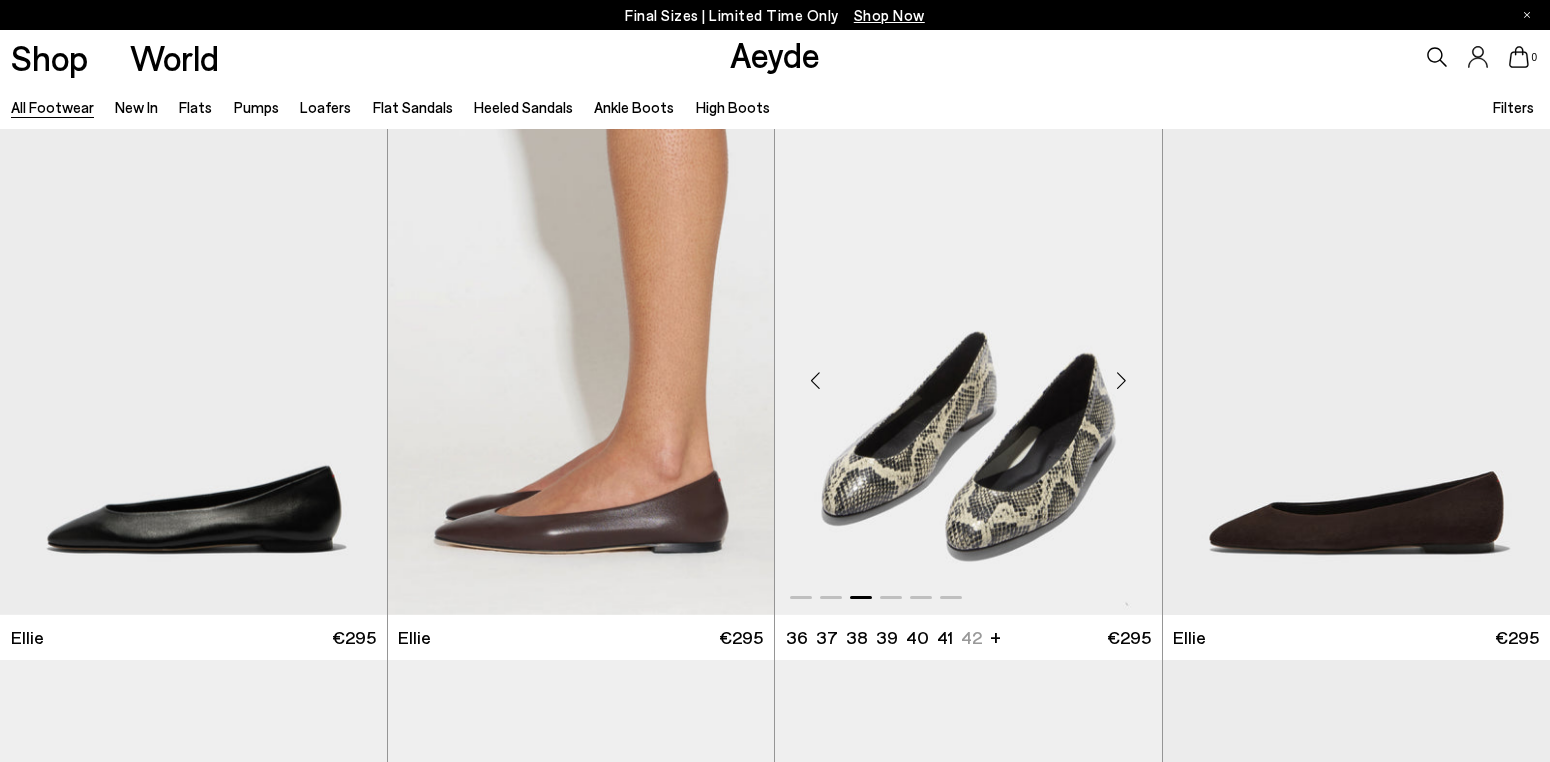 click at bounding box center [1122, 380] 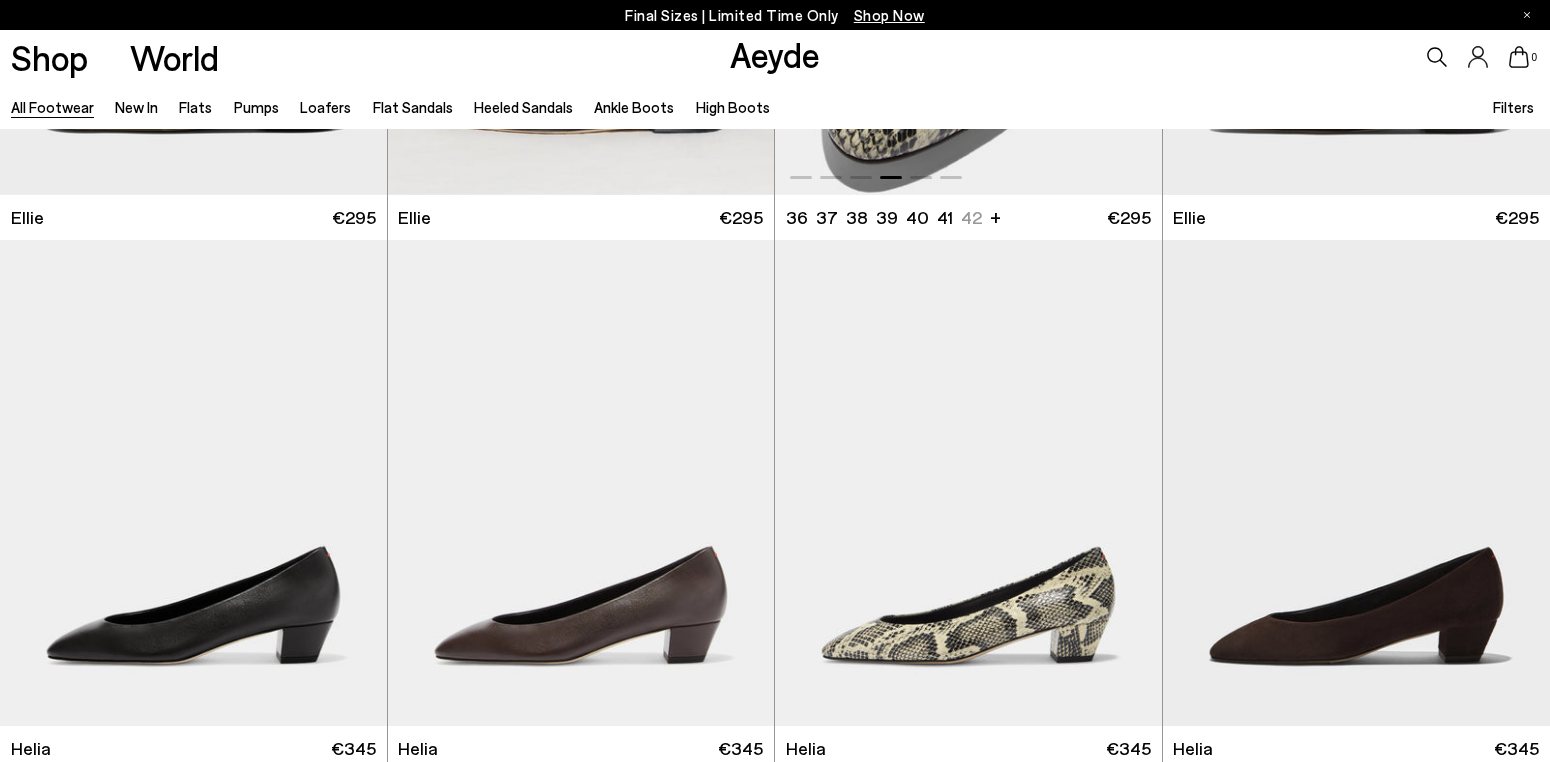 scroll, scrollTop: 438, scrollLeft: 0, axis: vertical 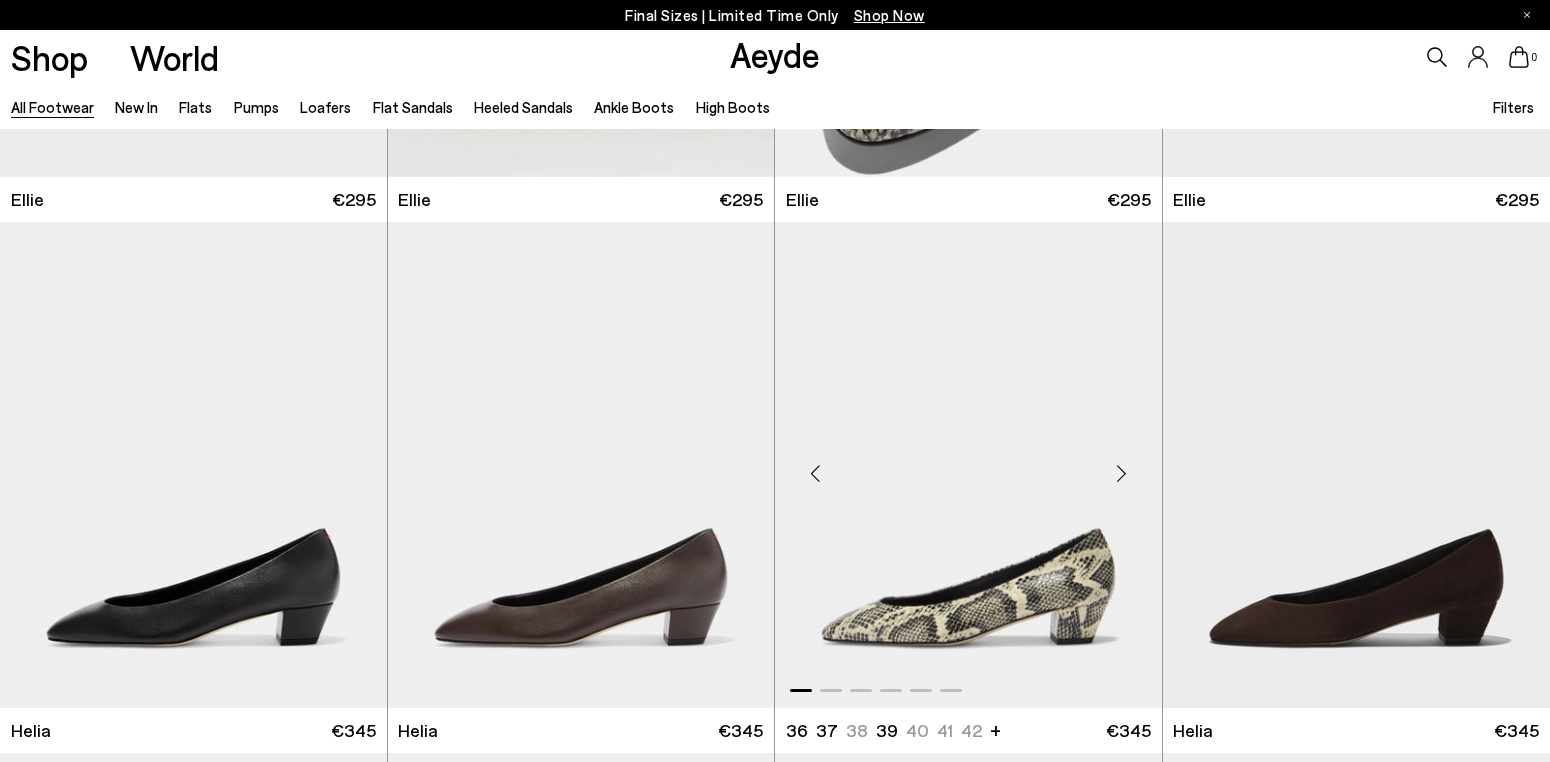 click at bounding box center [1122, 473] 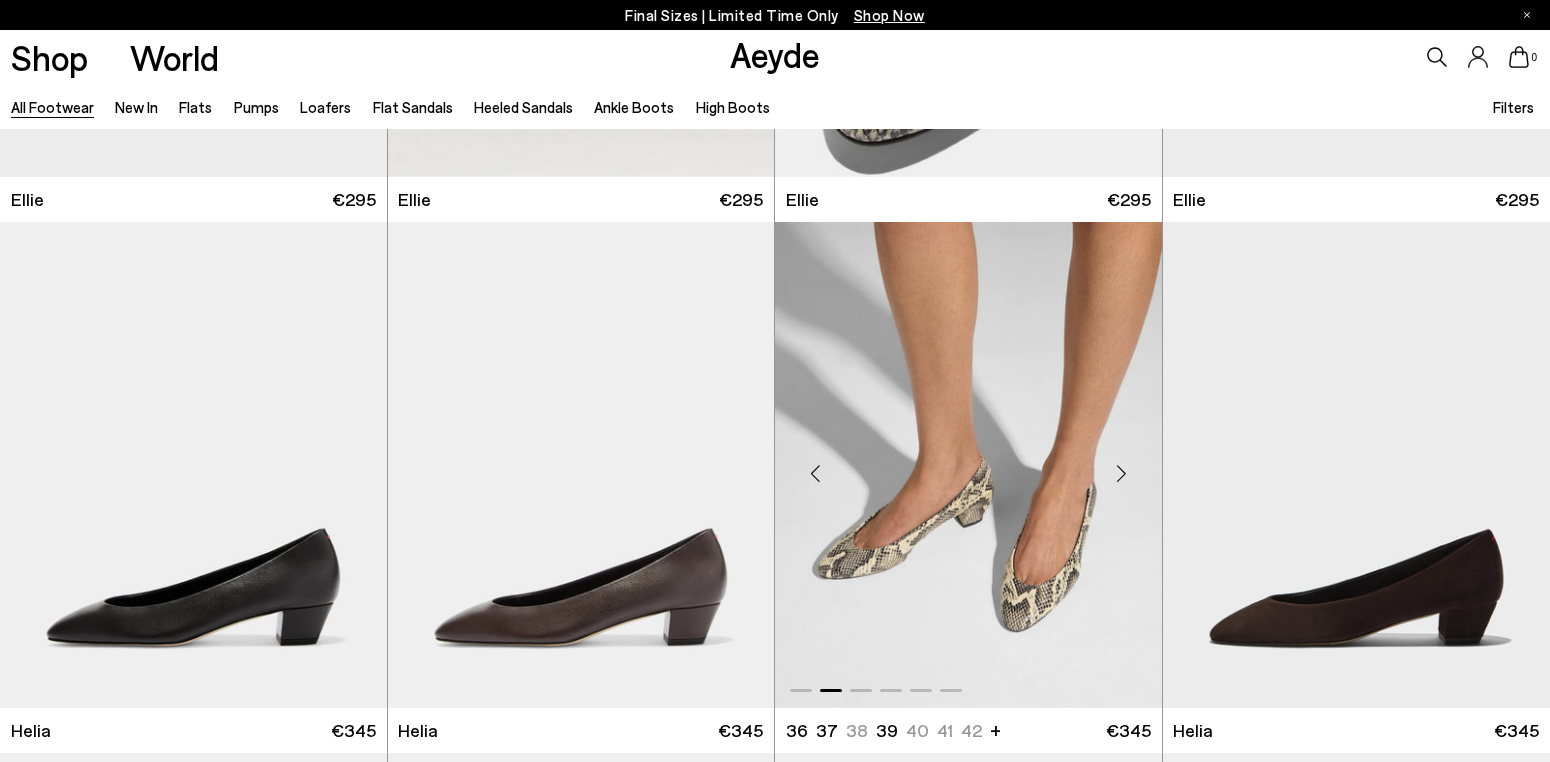 click at bounding box center (1122, 473) 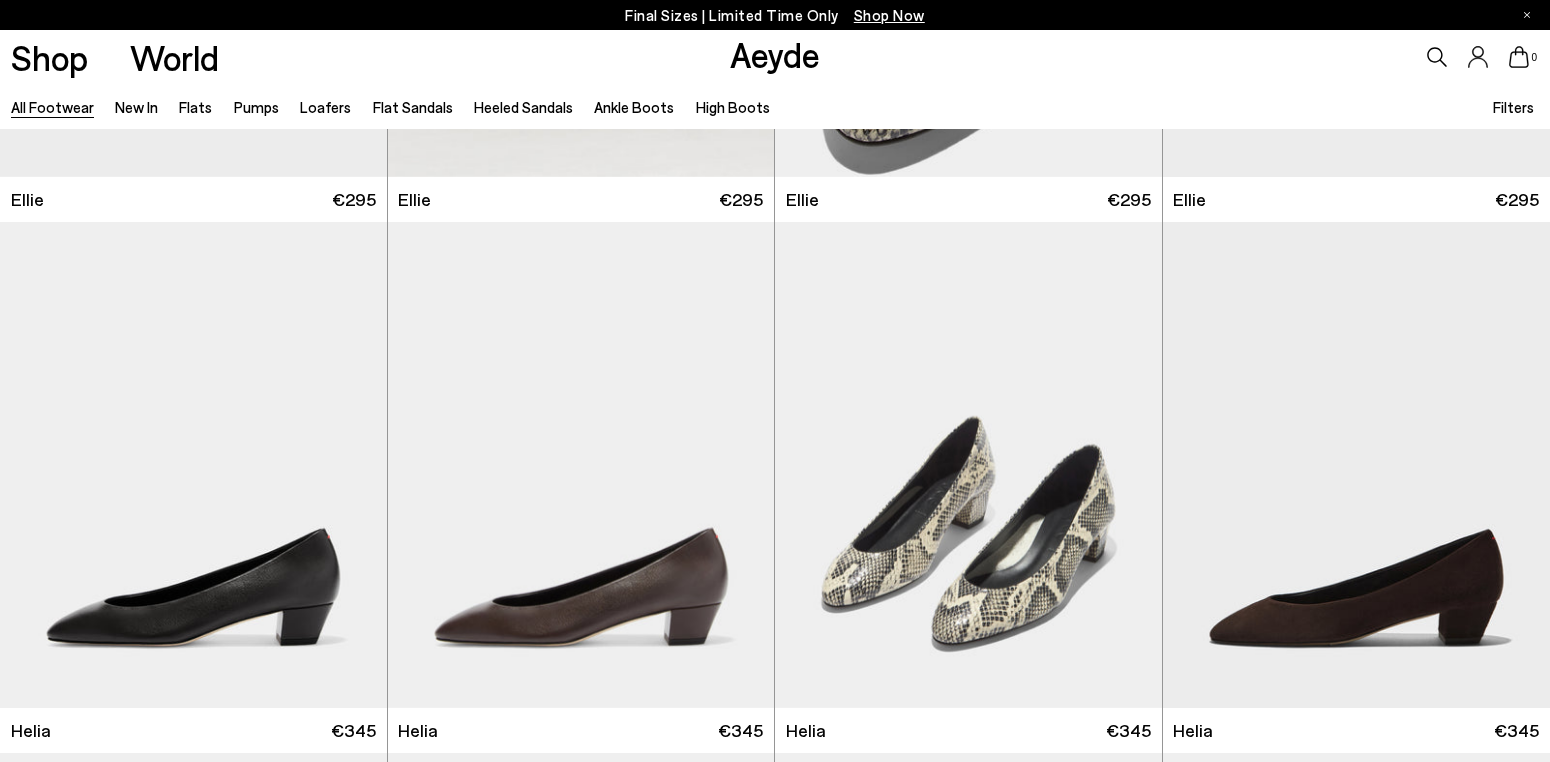 click on "Aeyde" at bounding box center [775, 54] 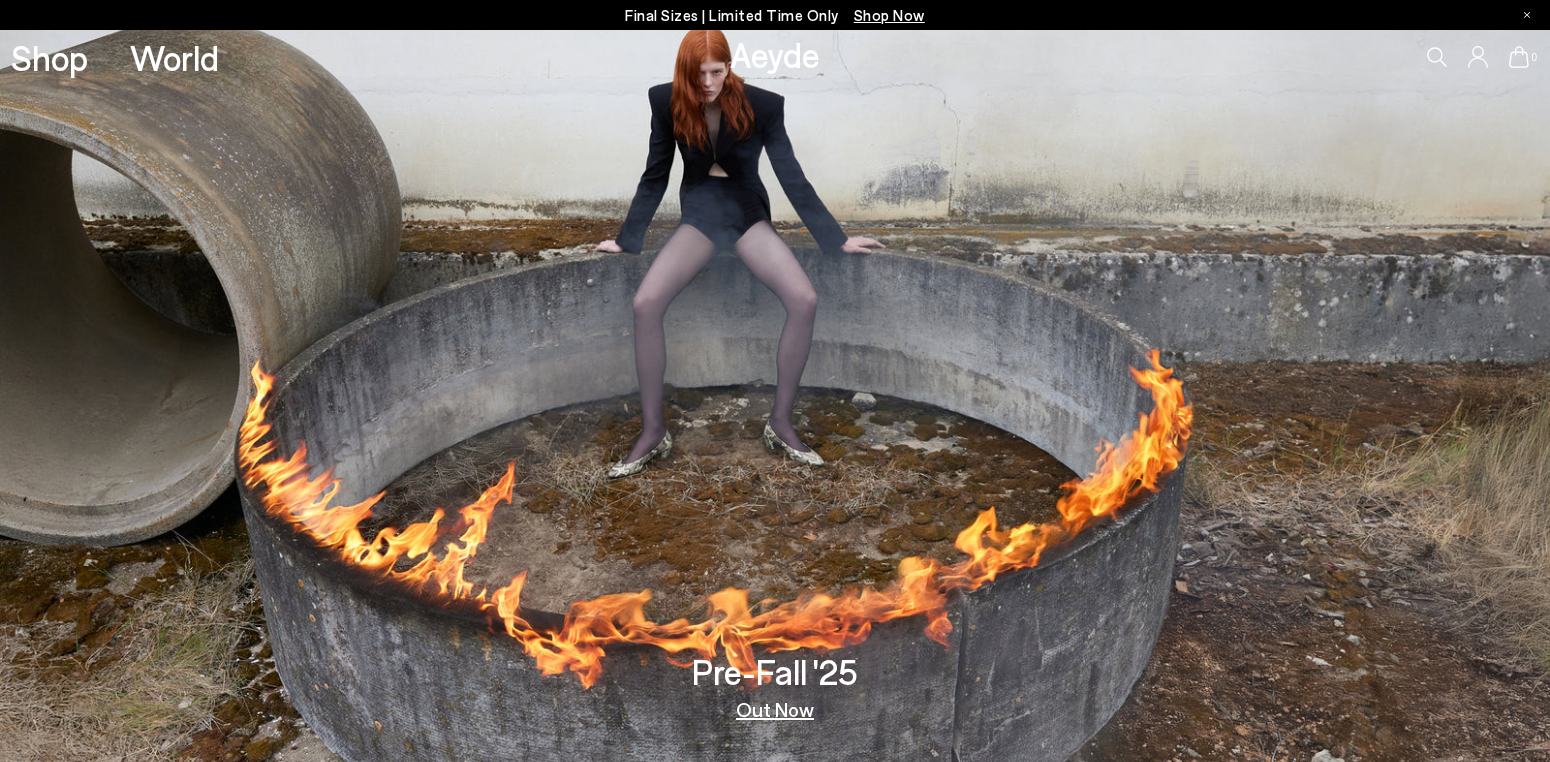 scroll, scrollTop: 0, scrollLeft: 0, axis: both 